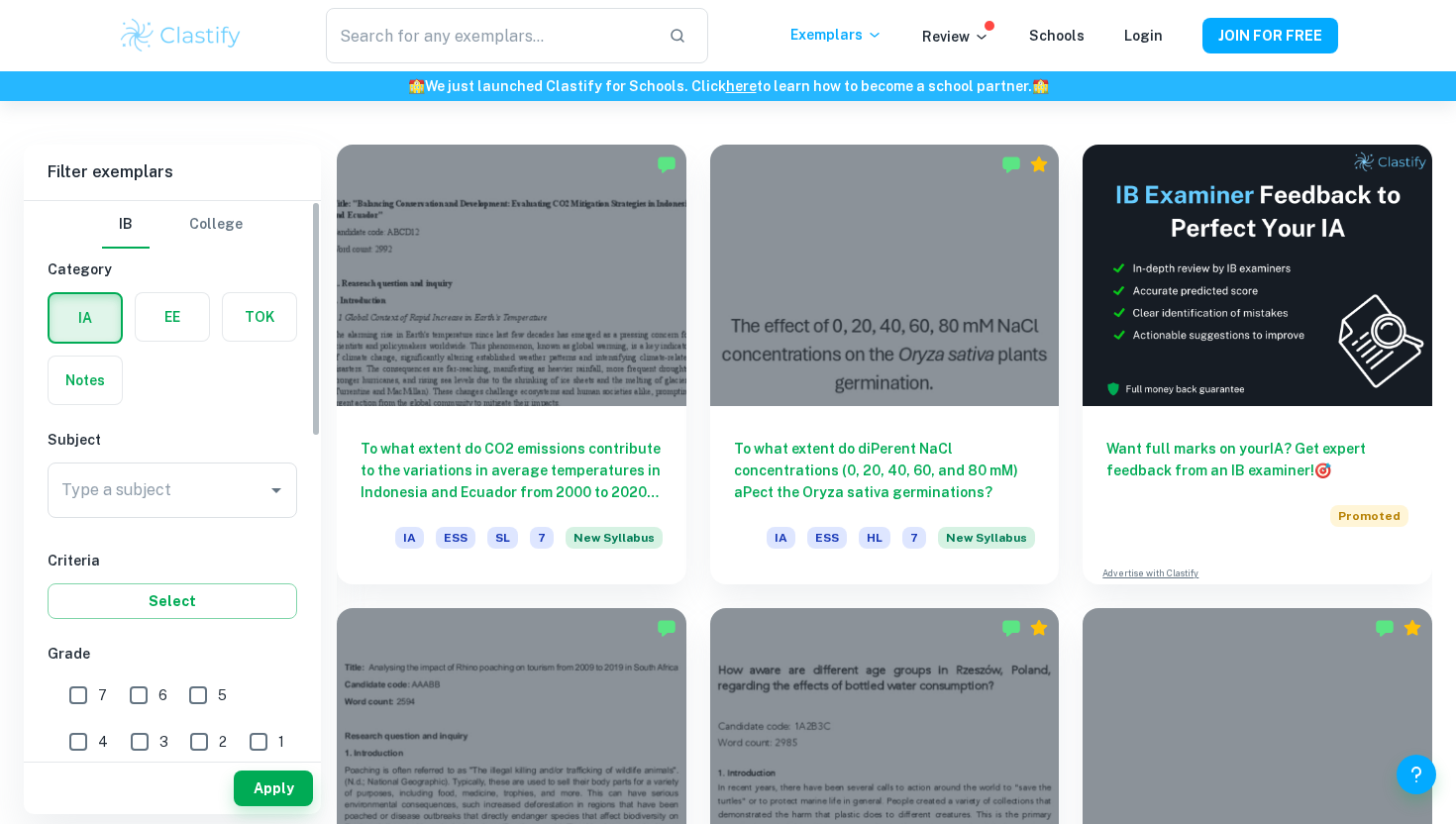 scroll, scrollTop: 591, scrollLeft: 0, axis: vertical 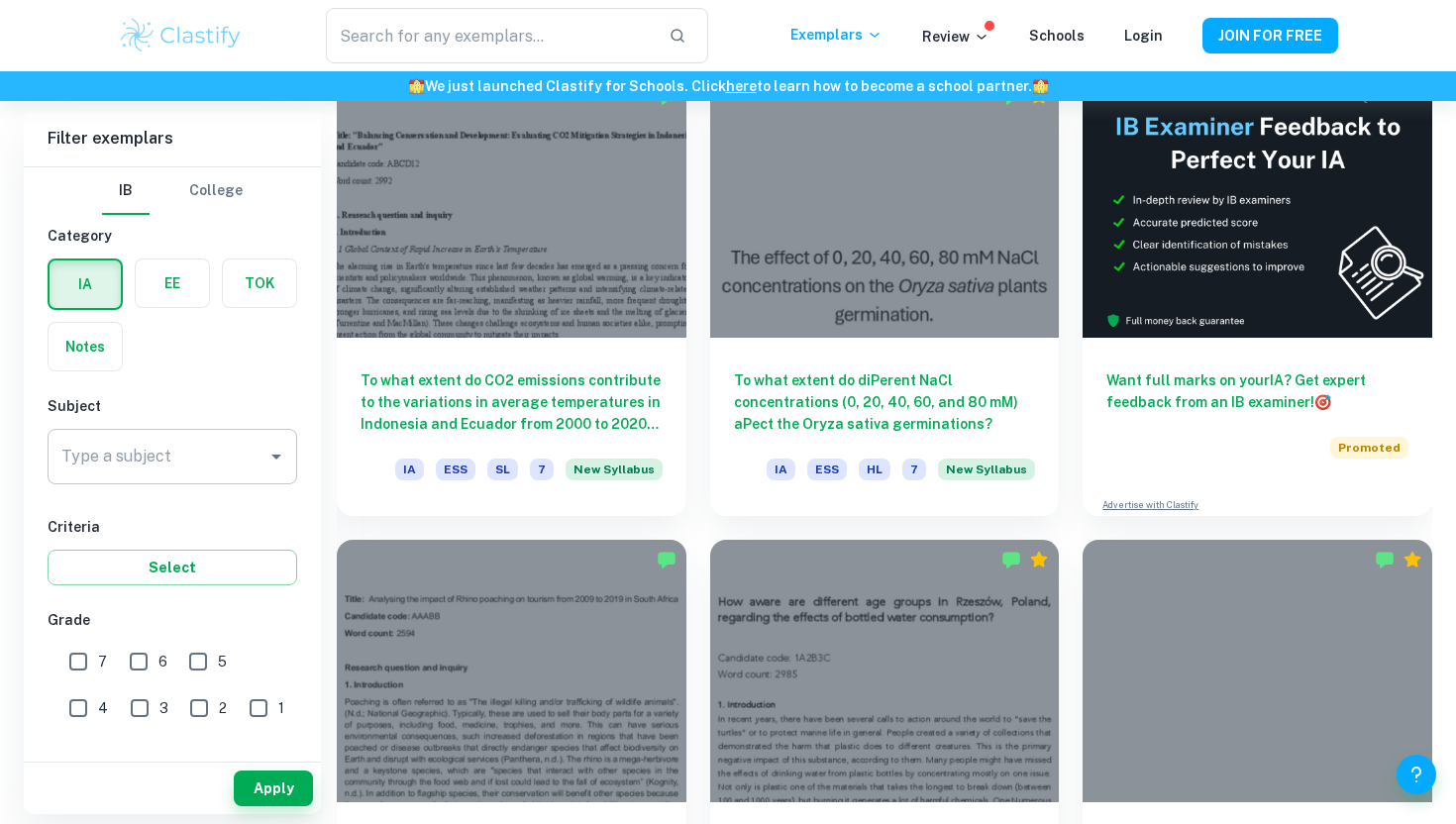click on "Type a subject" at bounding box center (157, 457) 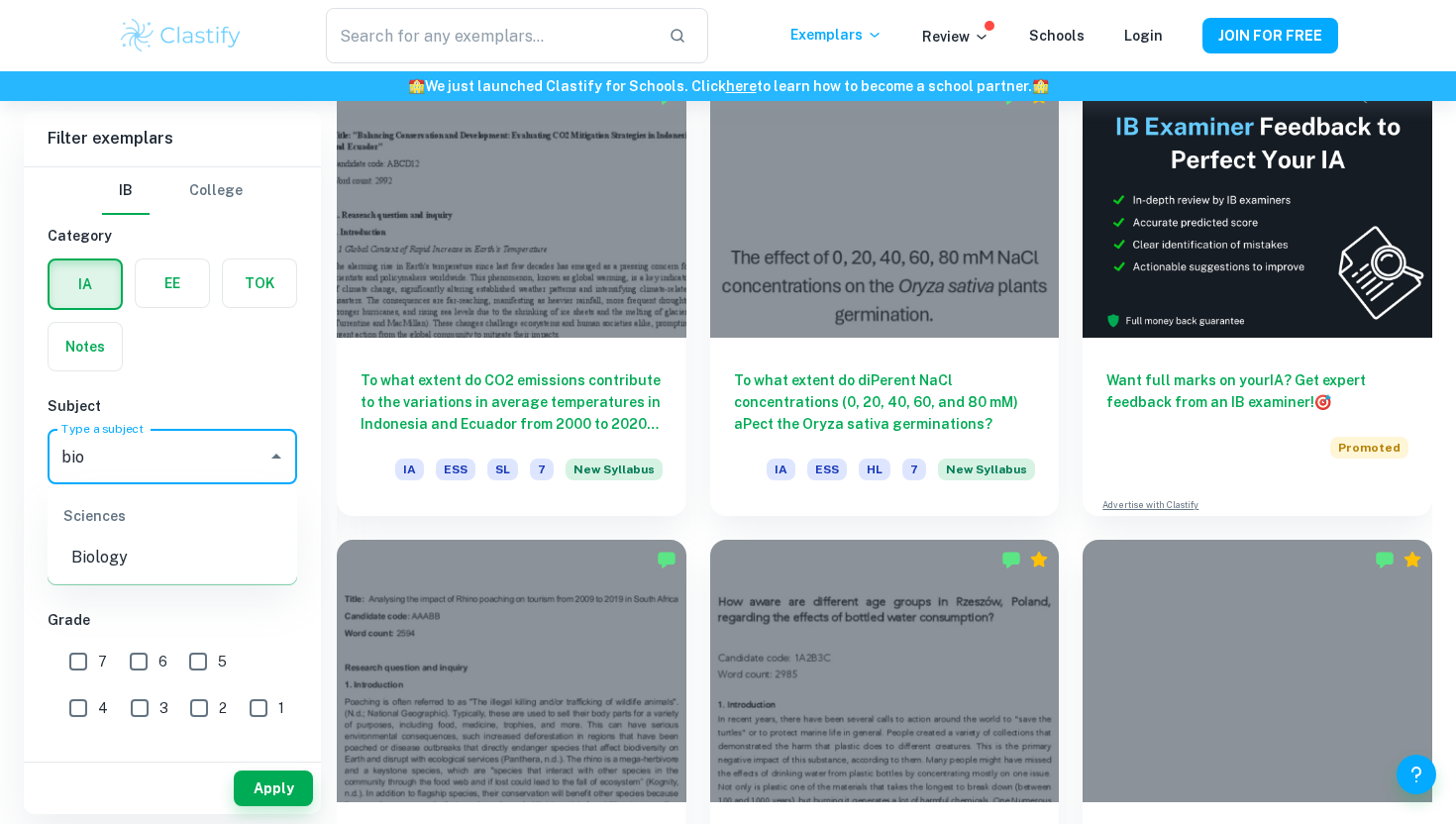 click on "Biology" at bounding box center [172, 558] 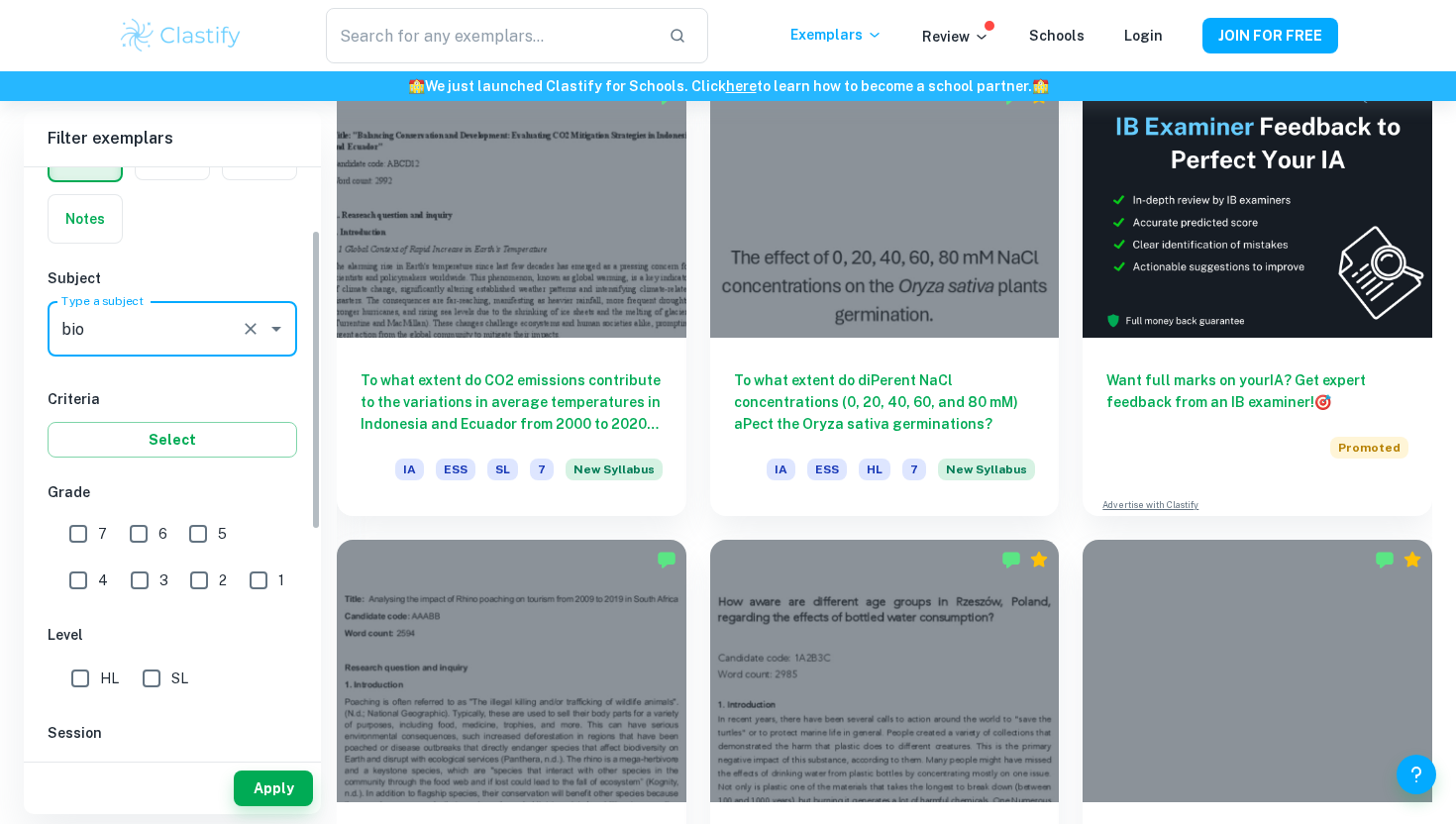 scroll, scrollTop: 133, scrollLeft: 0, axis: vertical 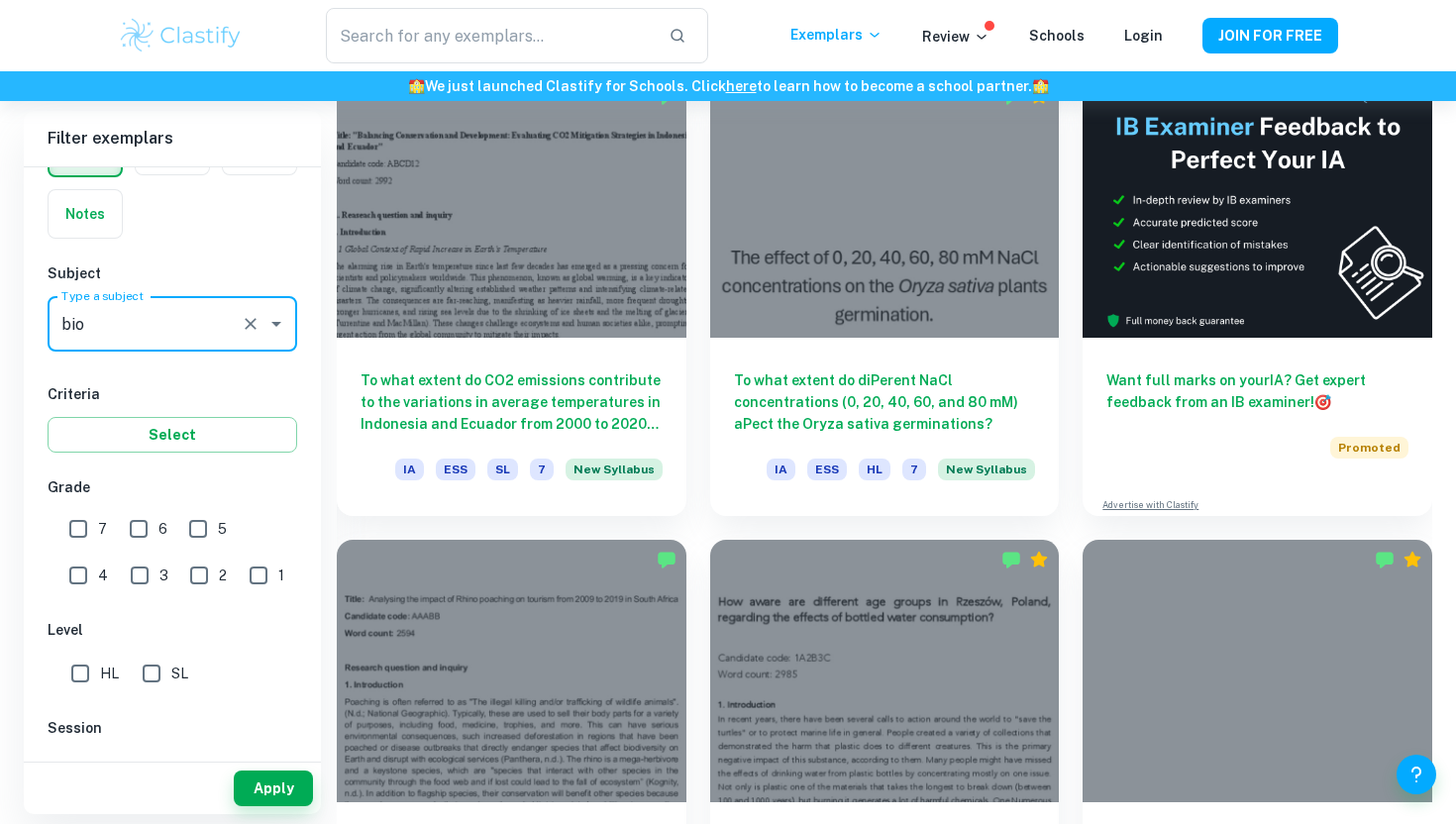 type on "Biology" 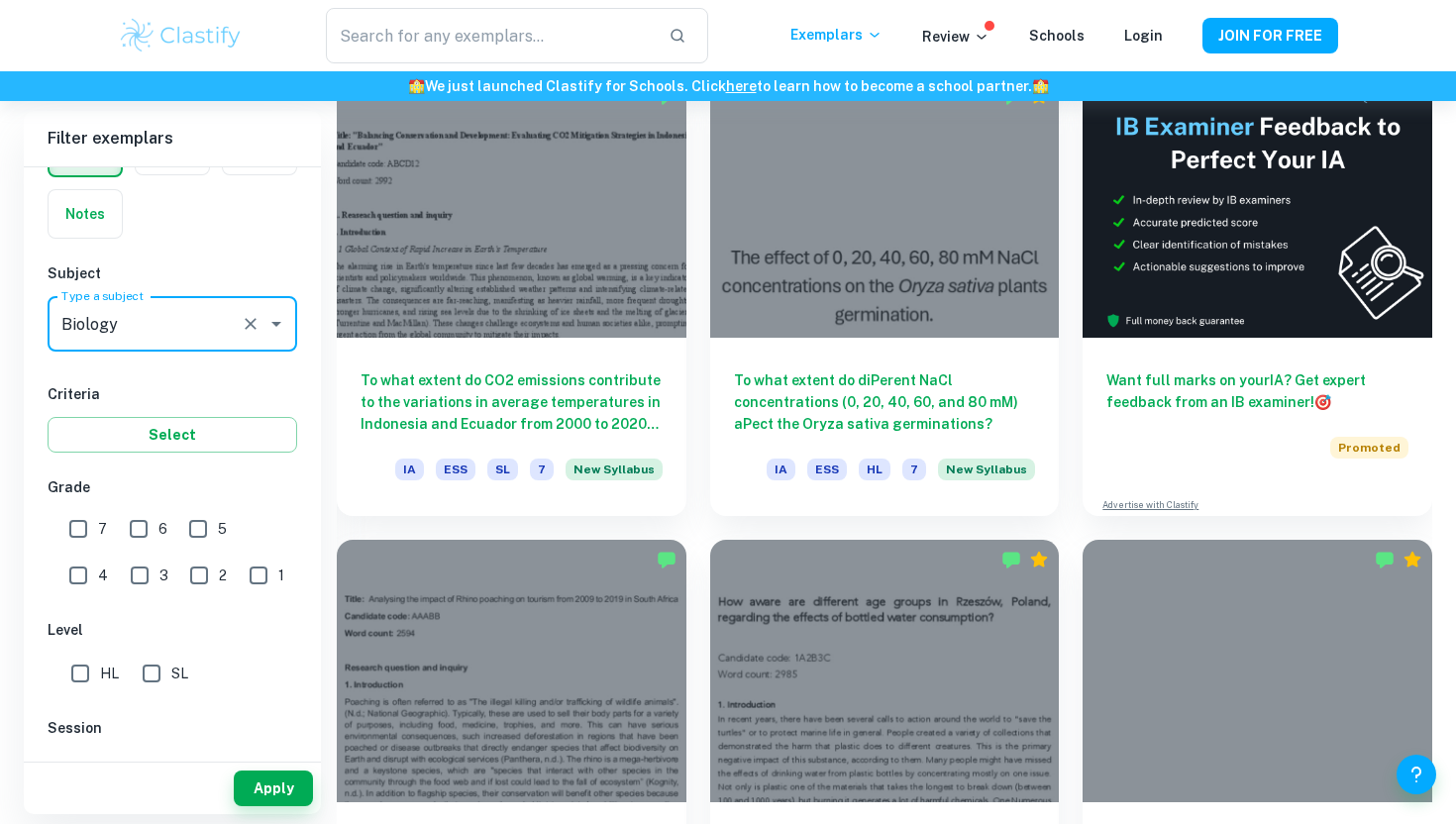 click on "7" at bounding box center (78, 529) 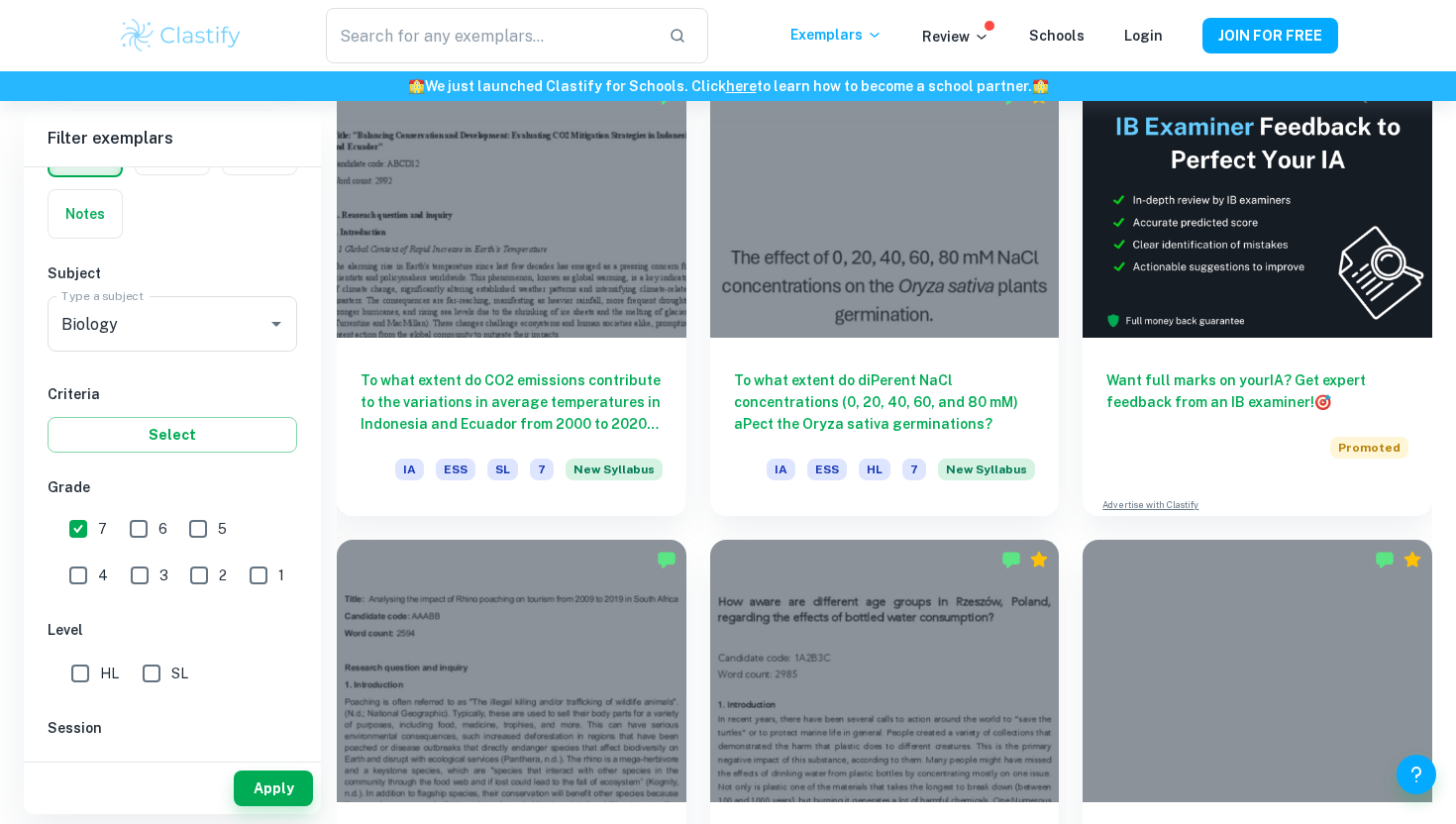 click on "SL" at bounding box center (152, 673) 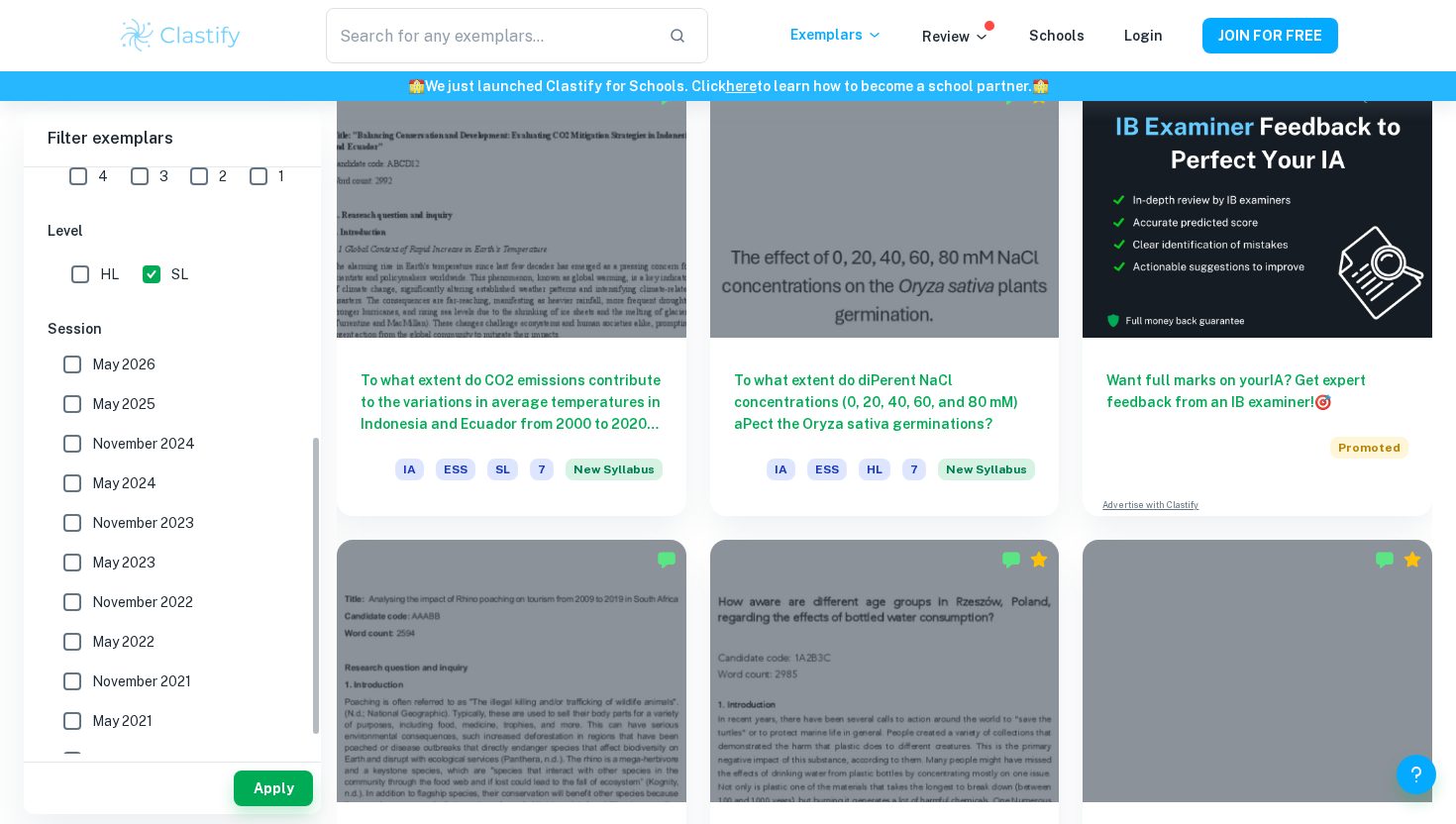 scroll, scrollTop: 559, scrollLeft: 0, axis: vertical 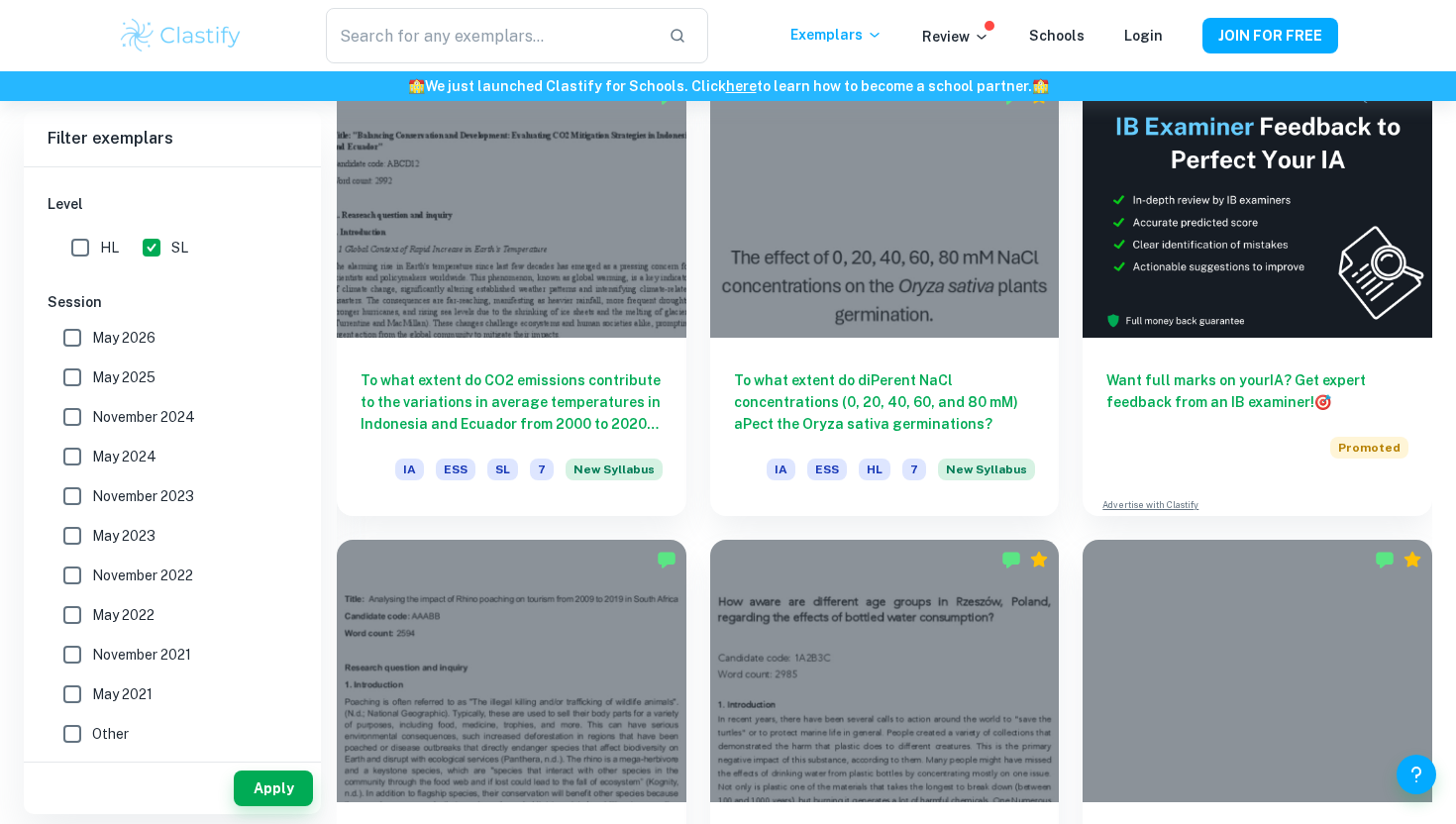 click on "November 2021" at bounding box center [72, 655] 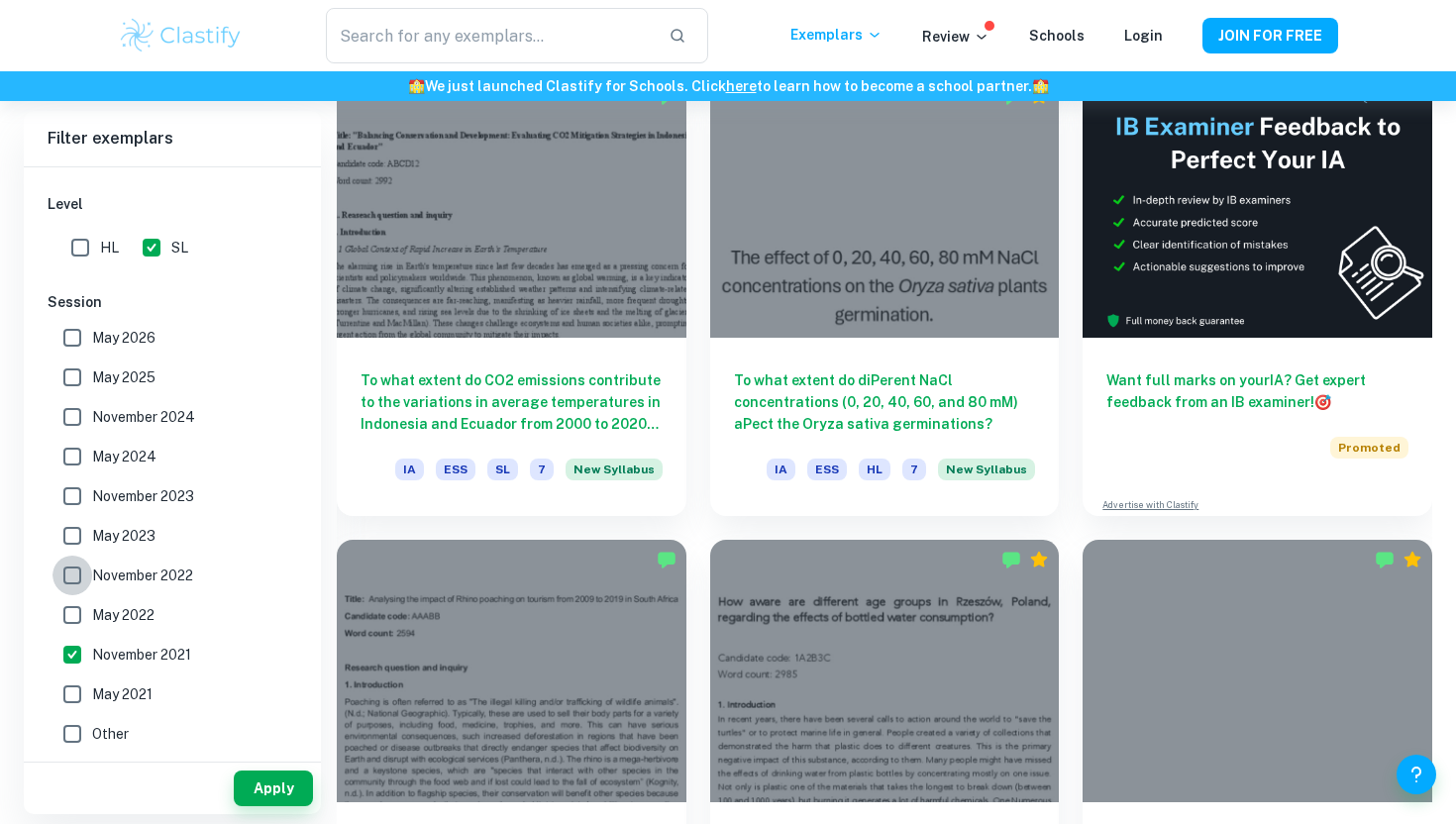 click on "November 2022" at bounding box center (72, 575) 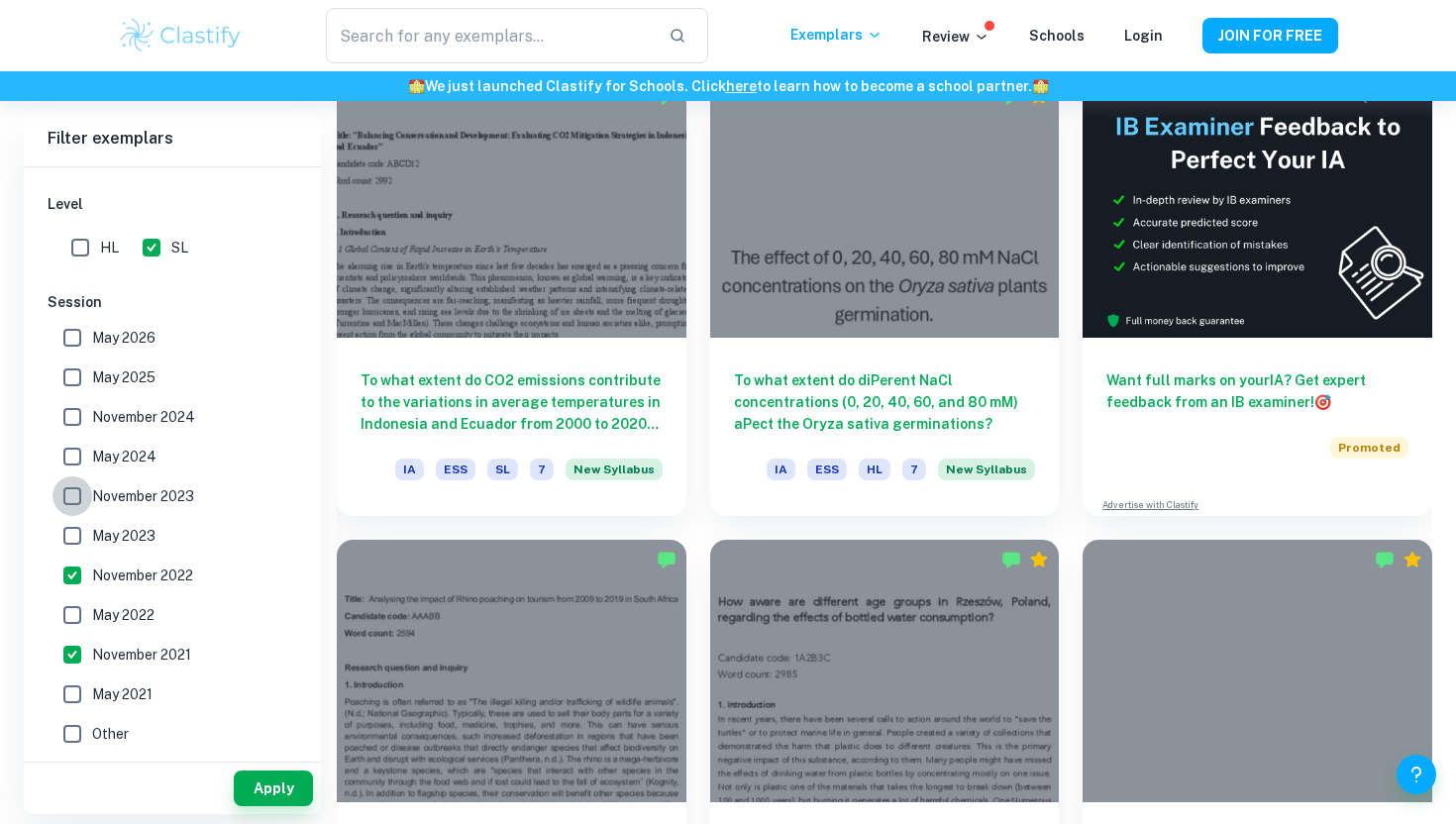 click on "November 2023" at bounding box center (72, 496) 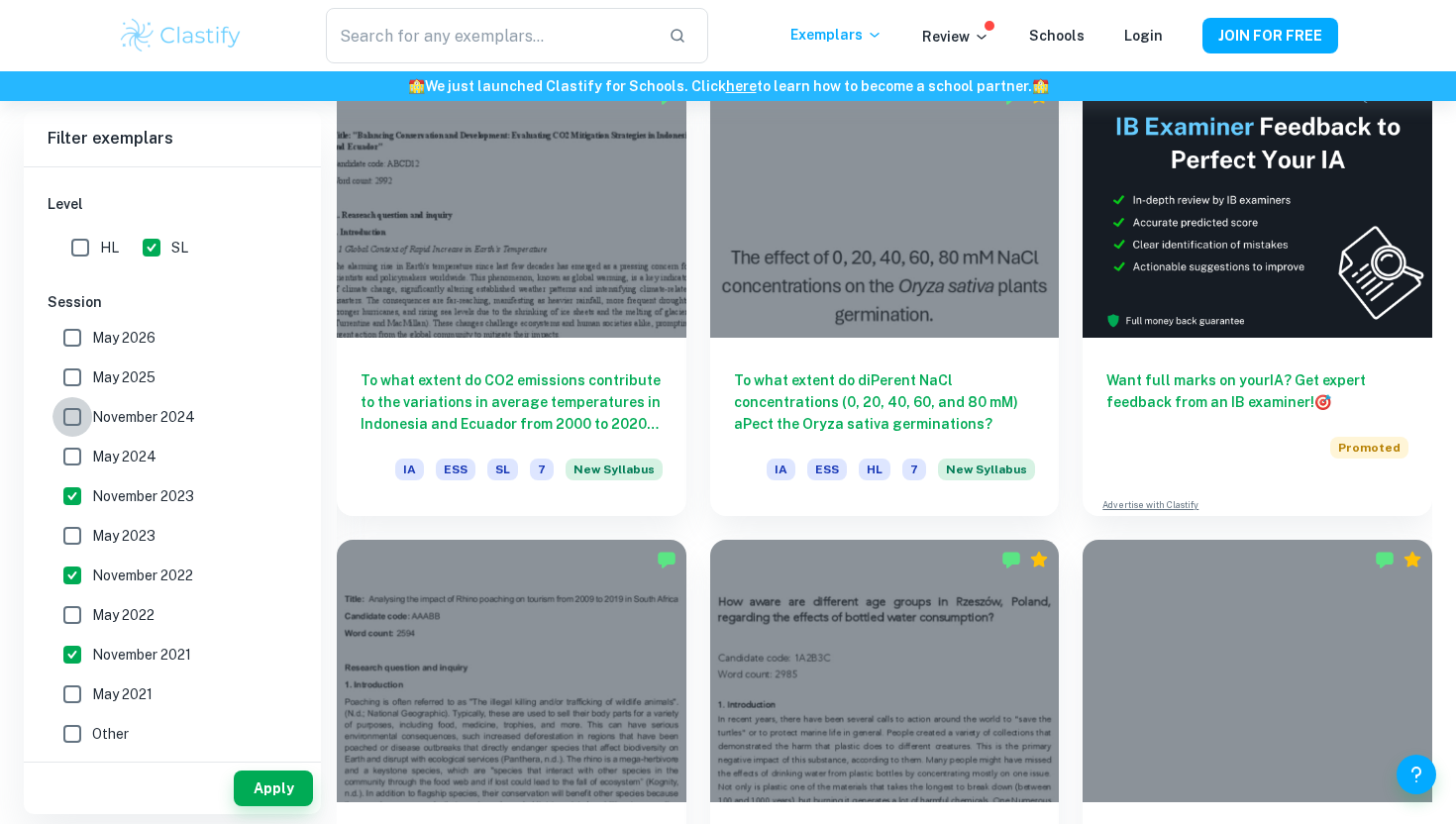 click on "November 2024" at bounding box center (72, 417) 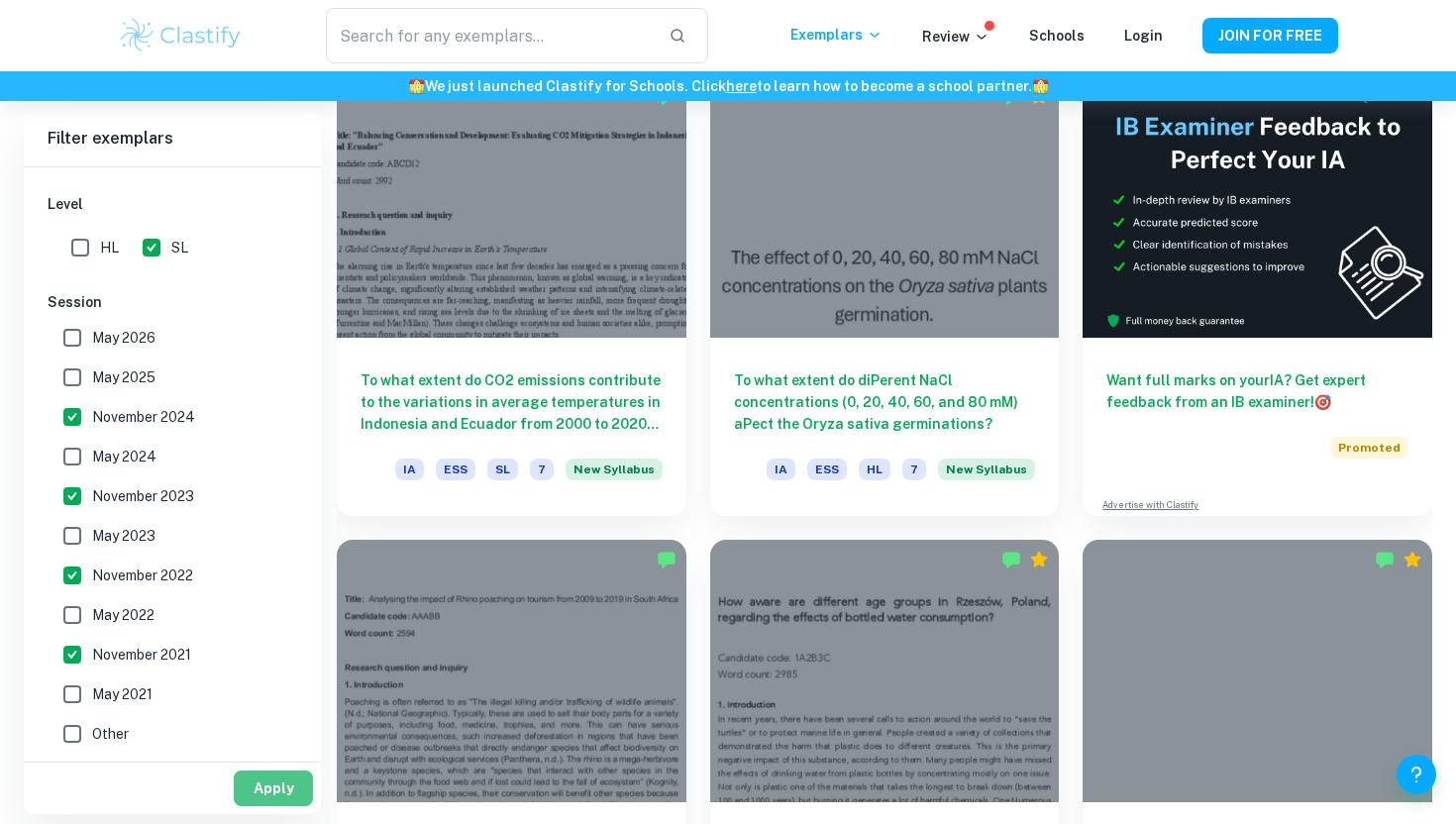click on "Apply" at bounding box center (273, 788) 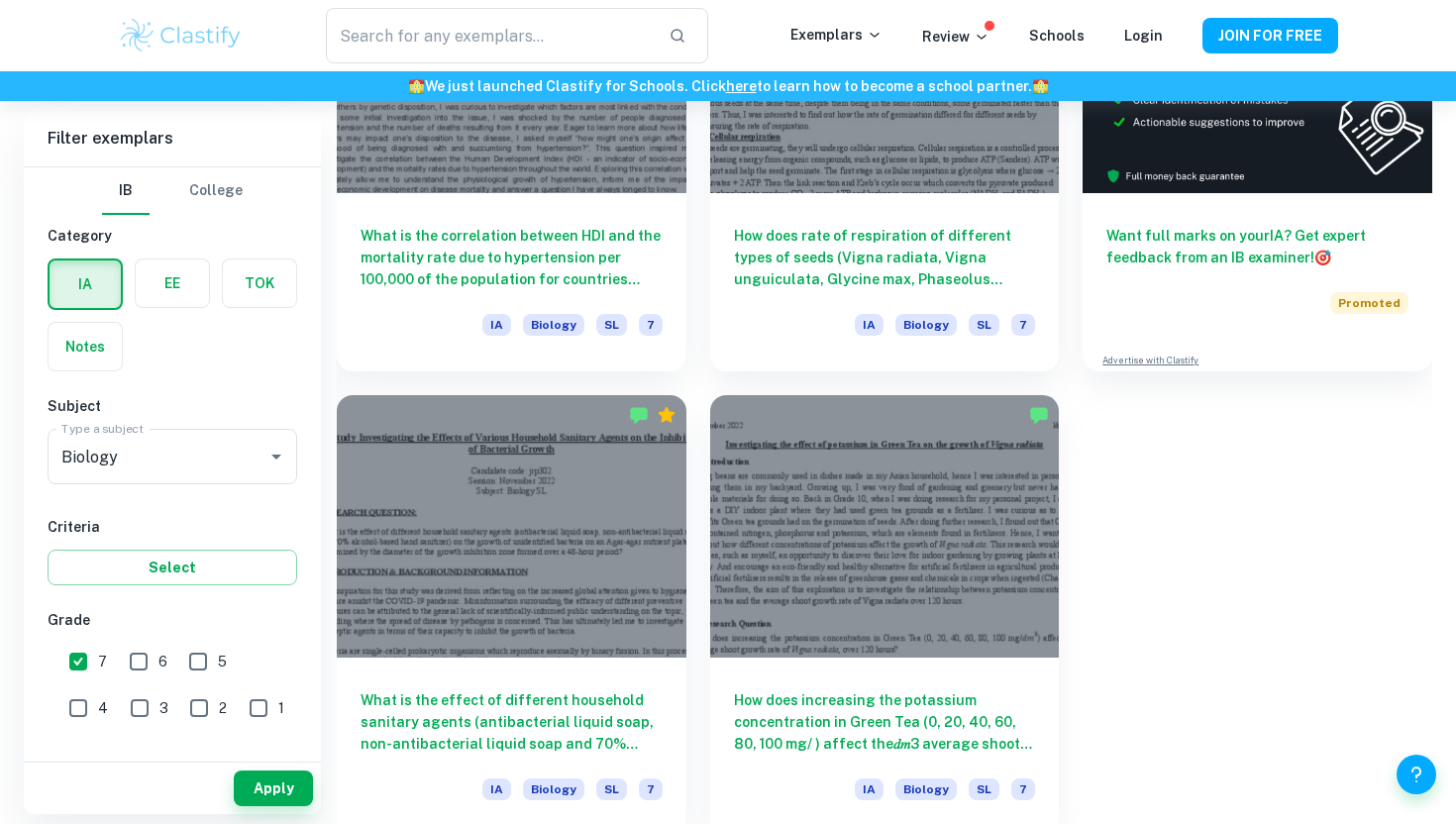 scroll, scrollTop: 813, scrollLeft: 0, axis: vertical 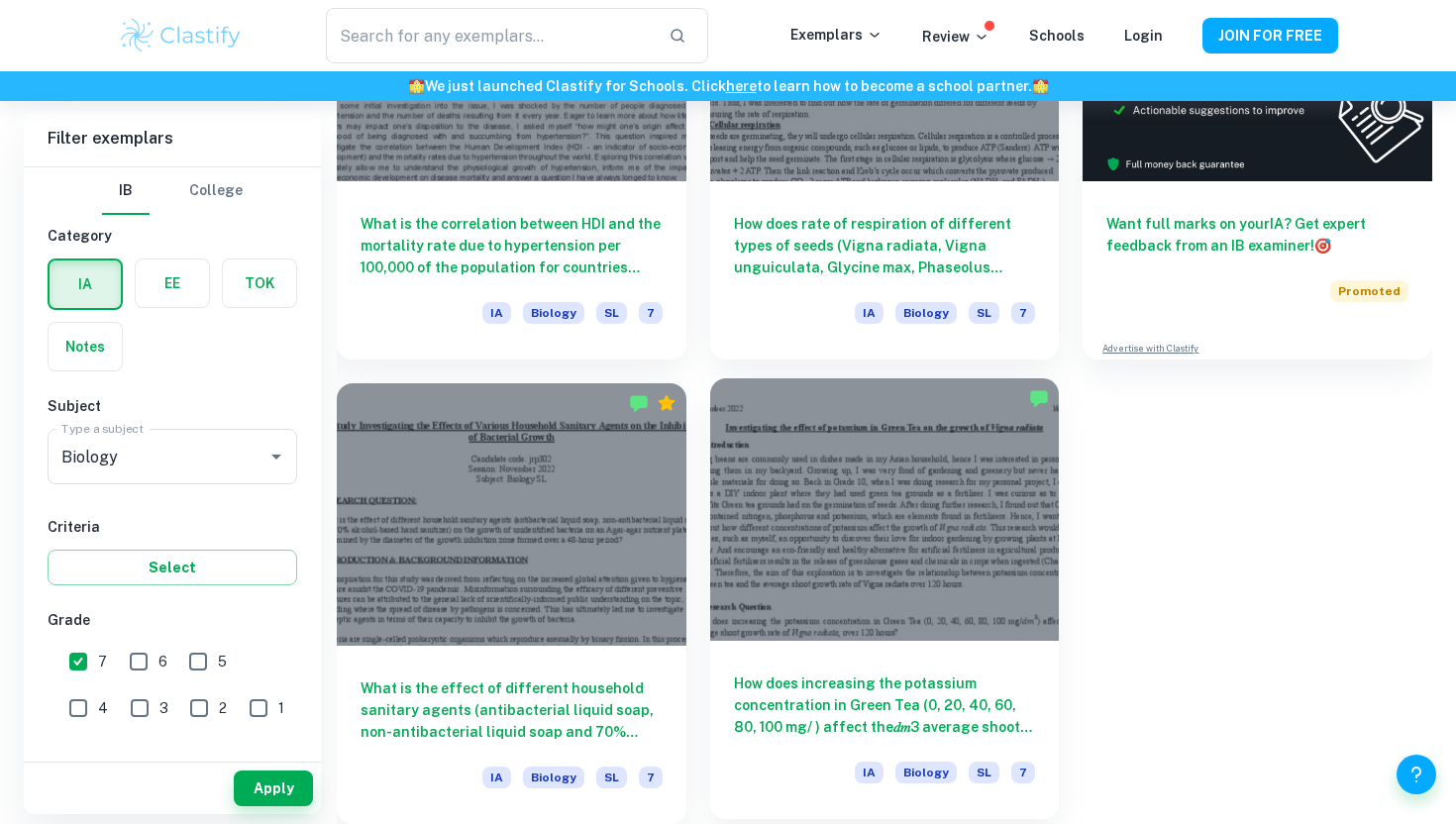 click on "How does increasing the potassium concentration in Green Tea (0, 20, 40, 60, 80, 100 mg/ ) affect the𝑑𝑚3
average shoot growth rate of Vigna radiata, over 120 hours?" at bounding box center (884, 705) 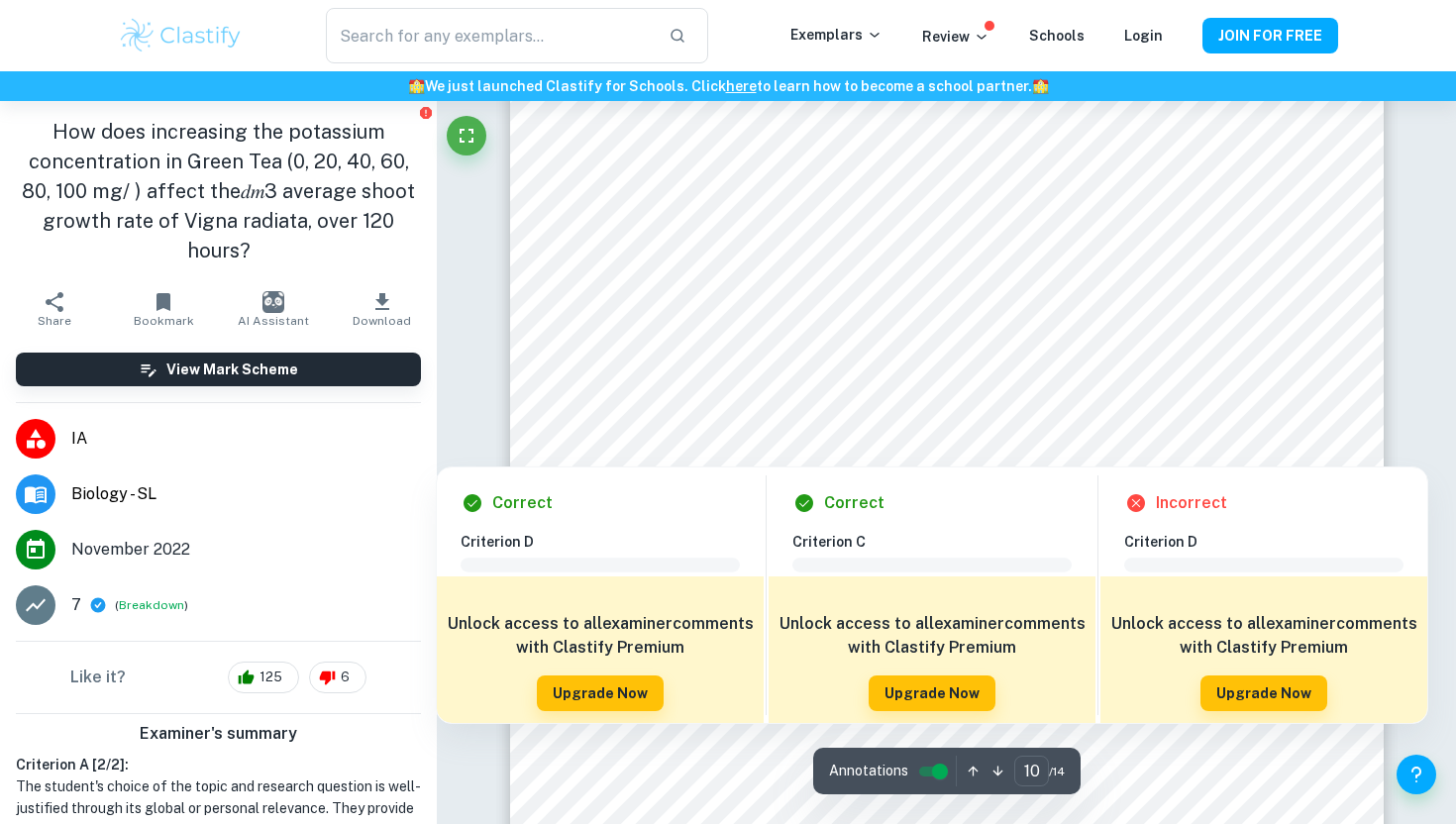 scroll, scrollTop: 11356, scrollLeft: 0, axis: vertical 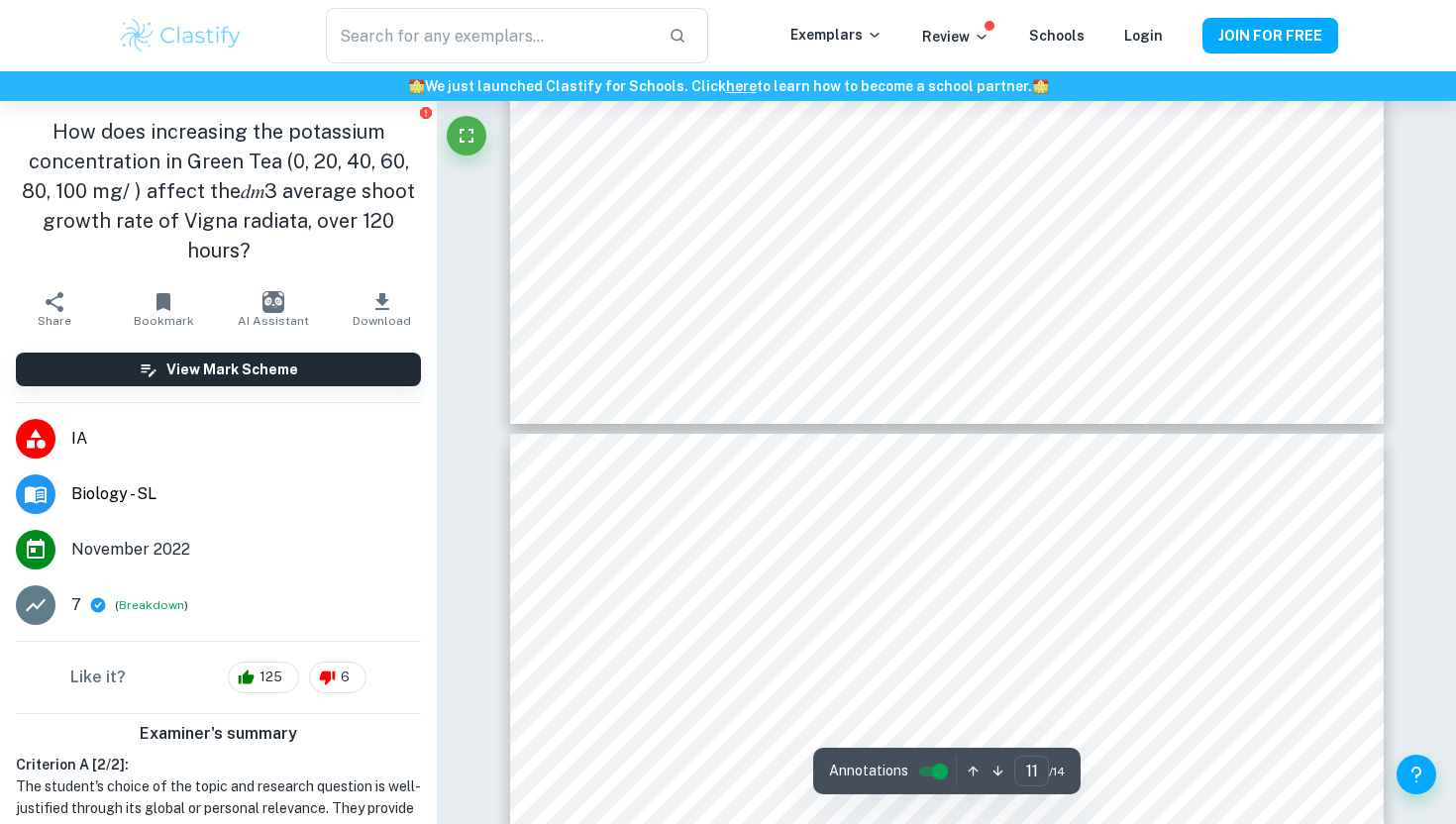 type on "10" 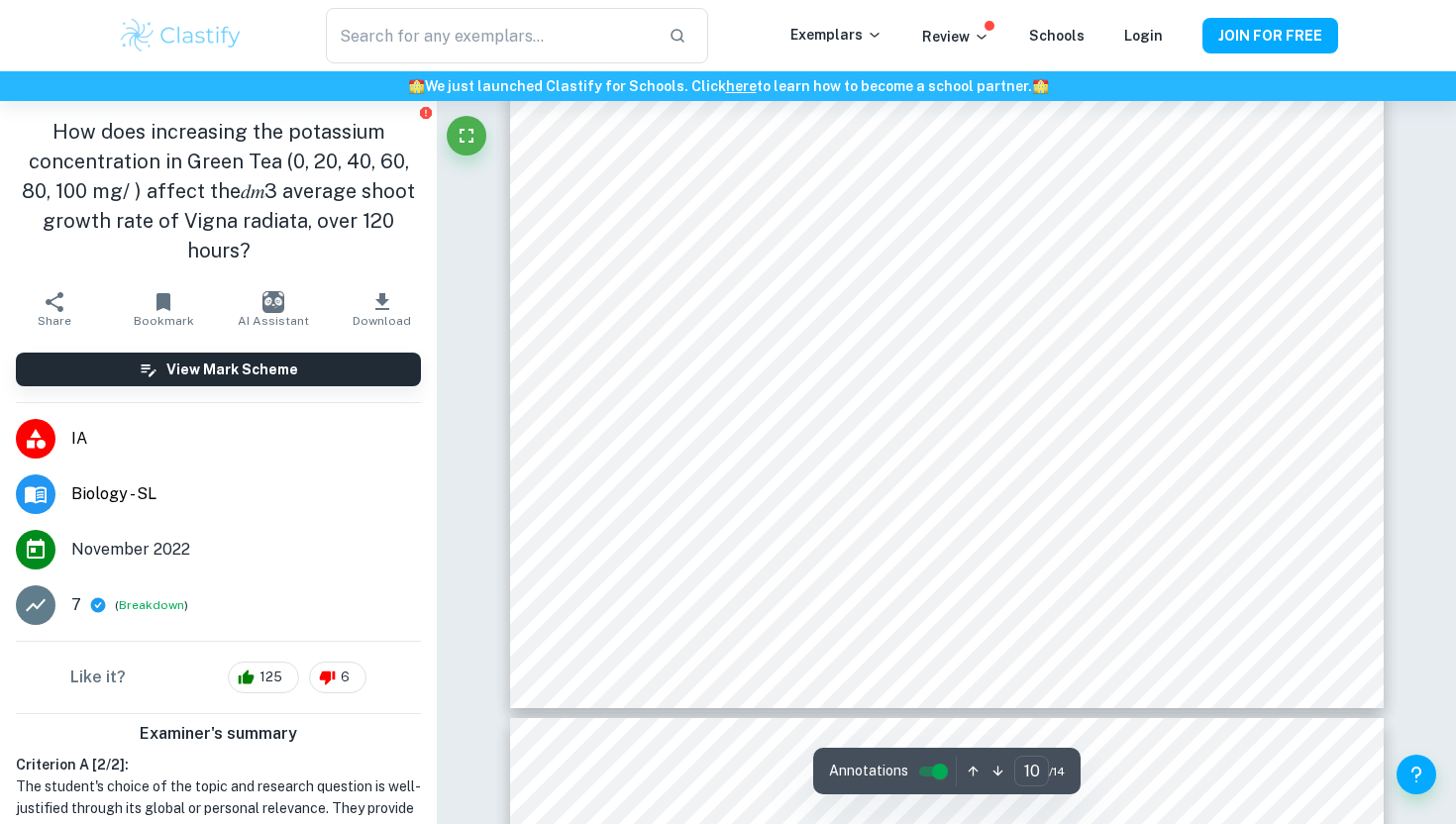 scroll, scrollTop: 11258, scrollLeft: 0, axis: vertical 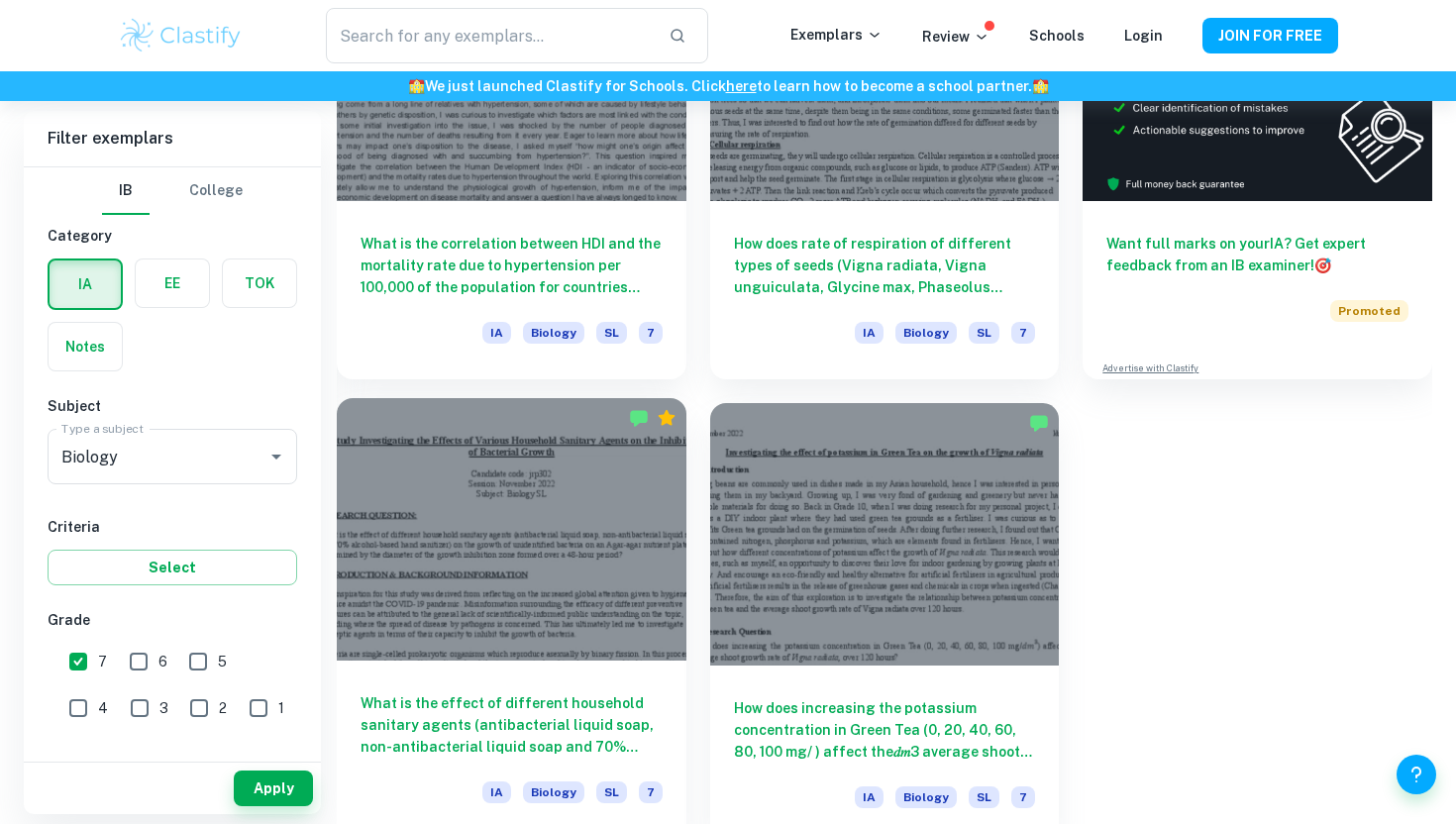 click at bounding box center [511, 529] 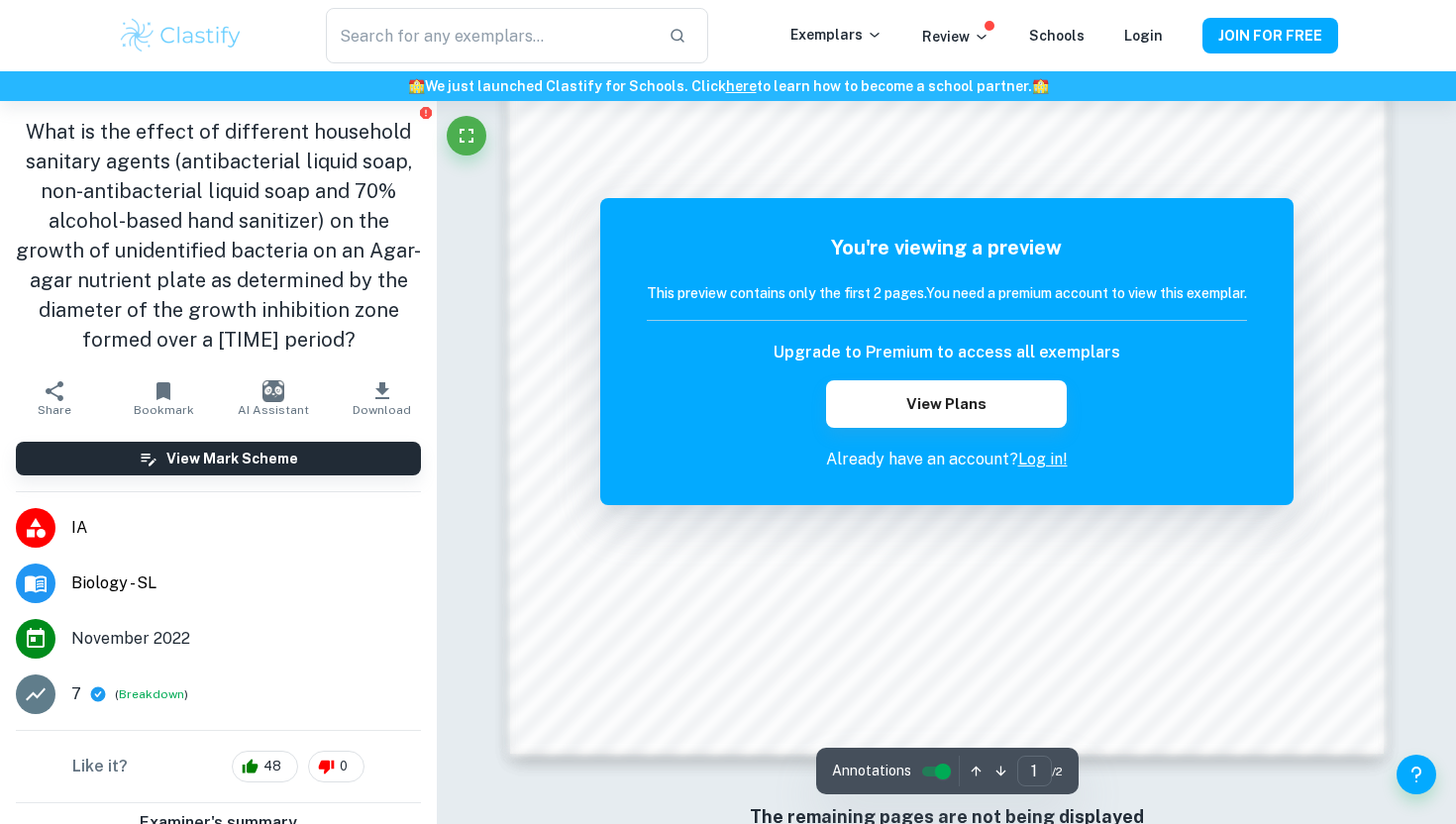 scroll, scrollTop: 1703, scrollLeft: 0, axis: vertical 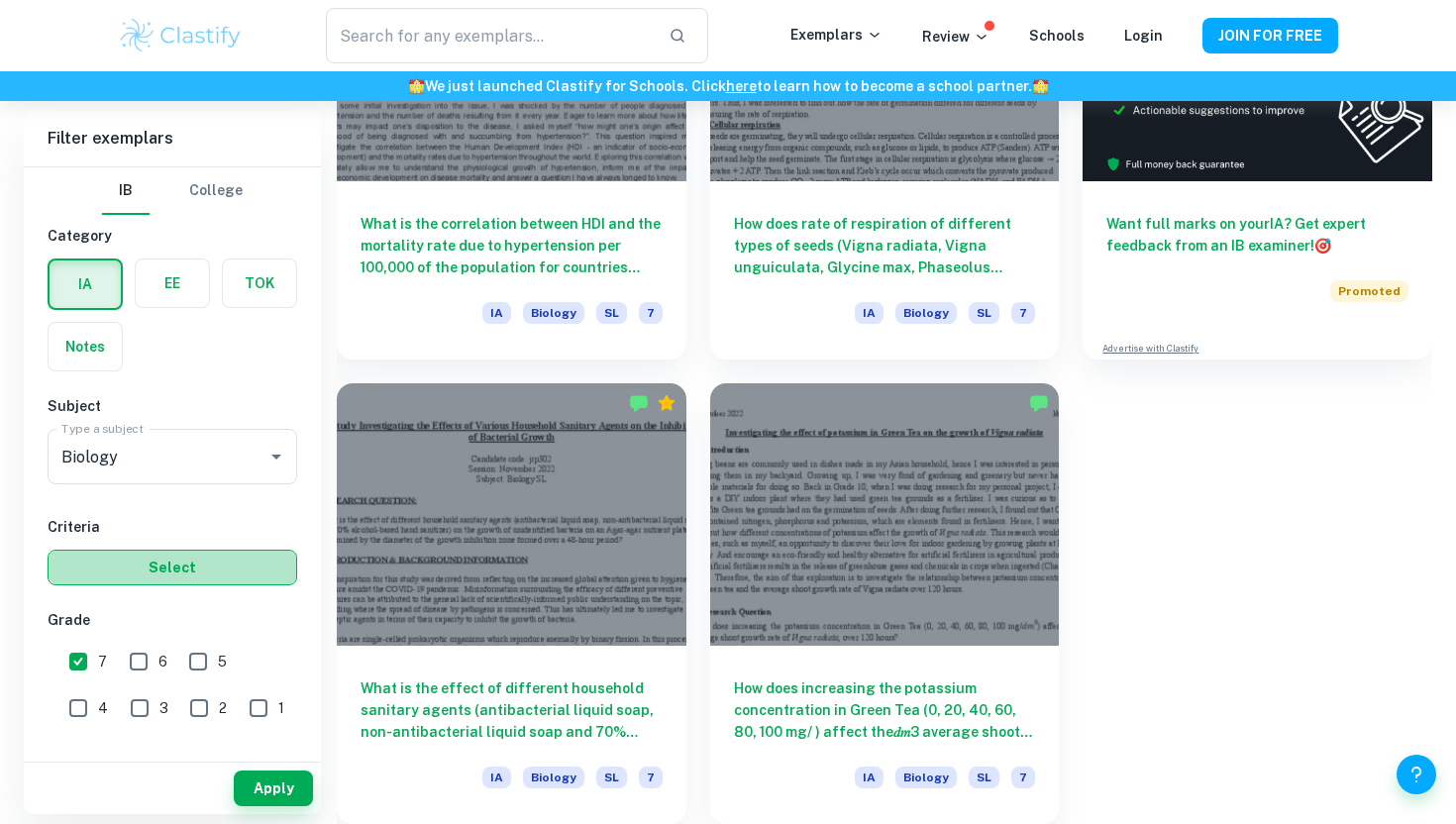 click on "Select" at bounding box center [172, 567] 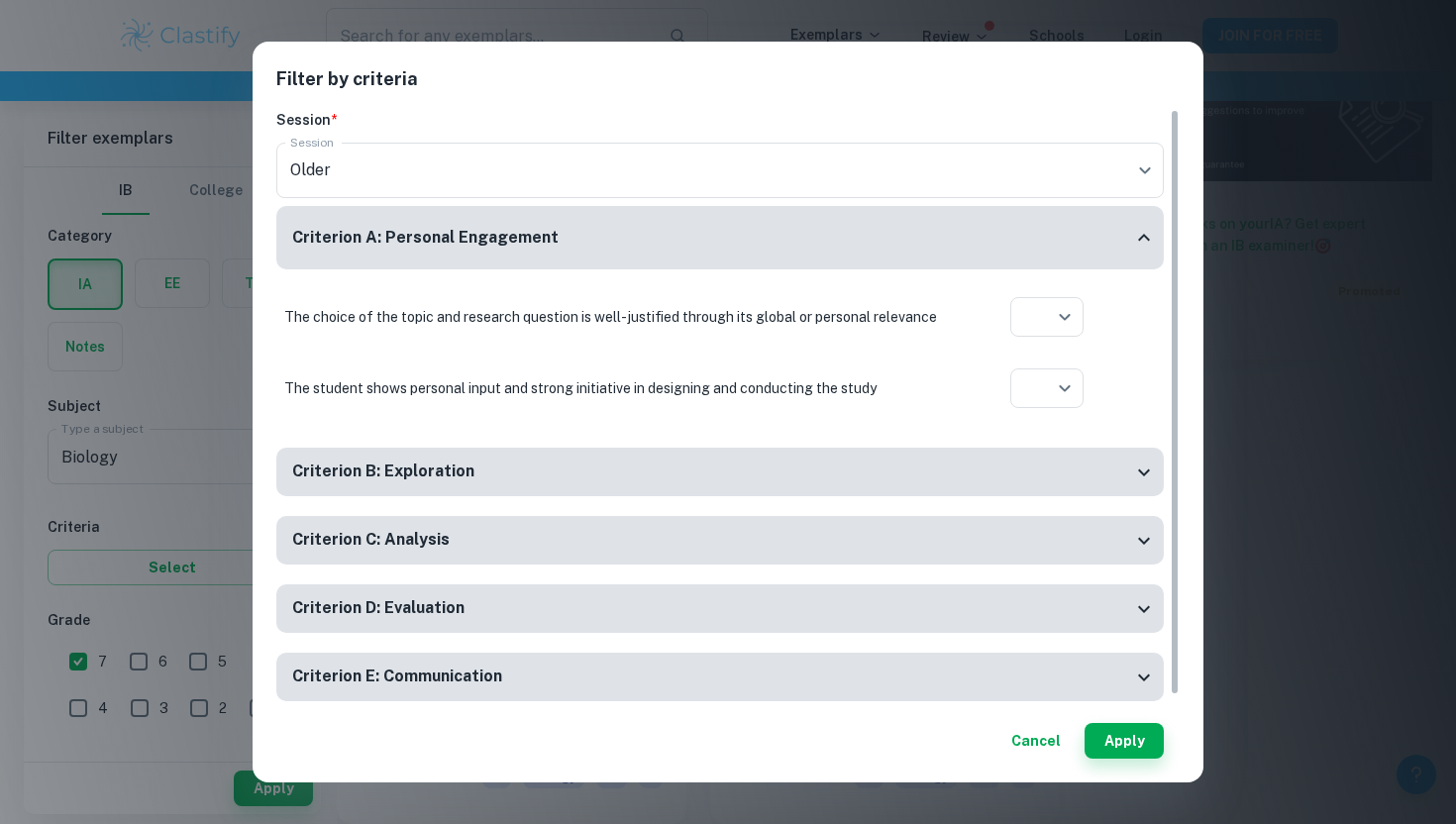 click on "Cancel" at bounding box center [1036, 741] 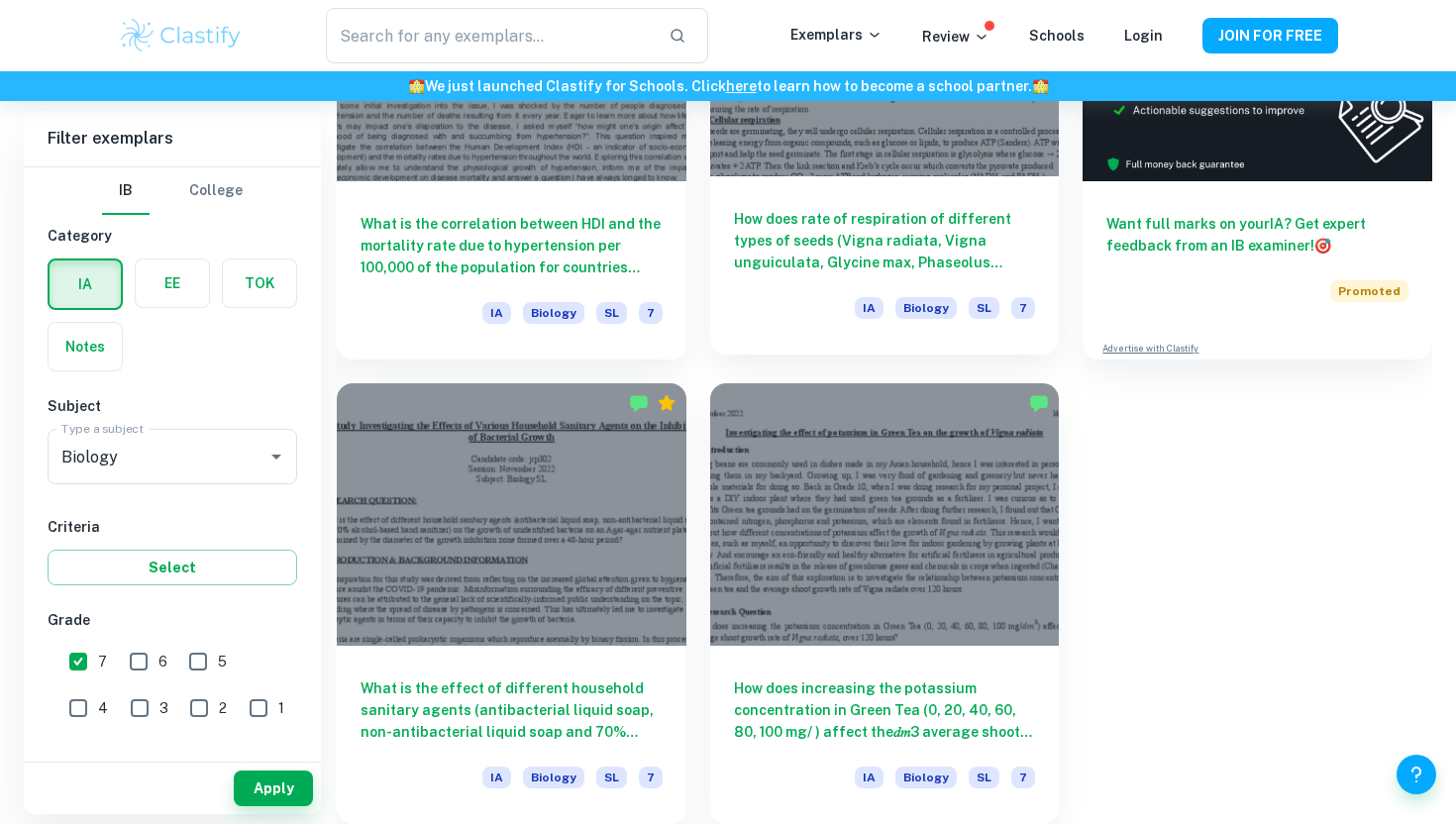 scroll, scrollTop: 626, scrollLeft: 0, axis: vertical 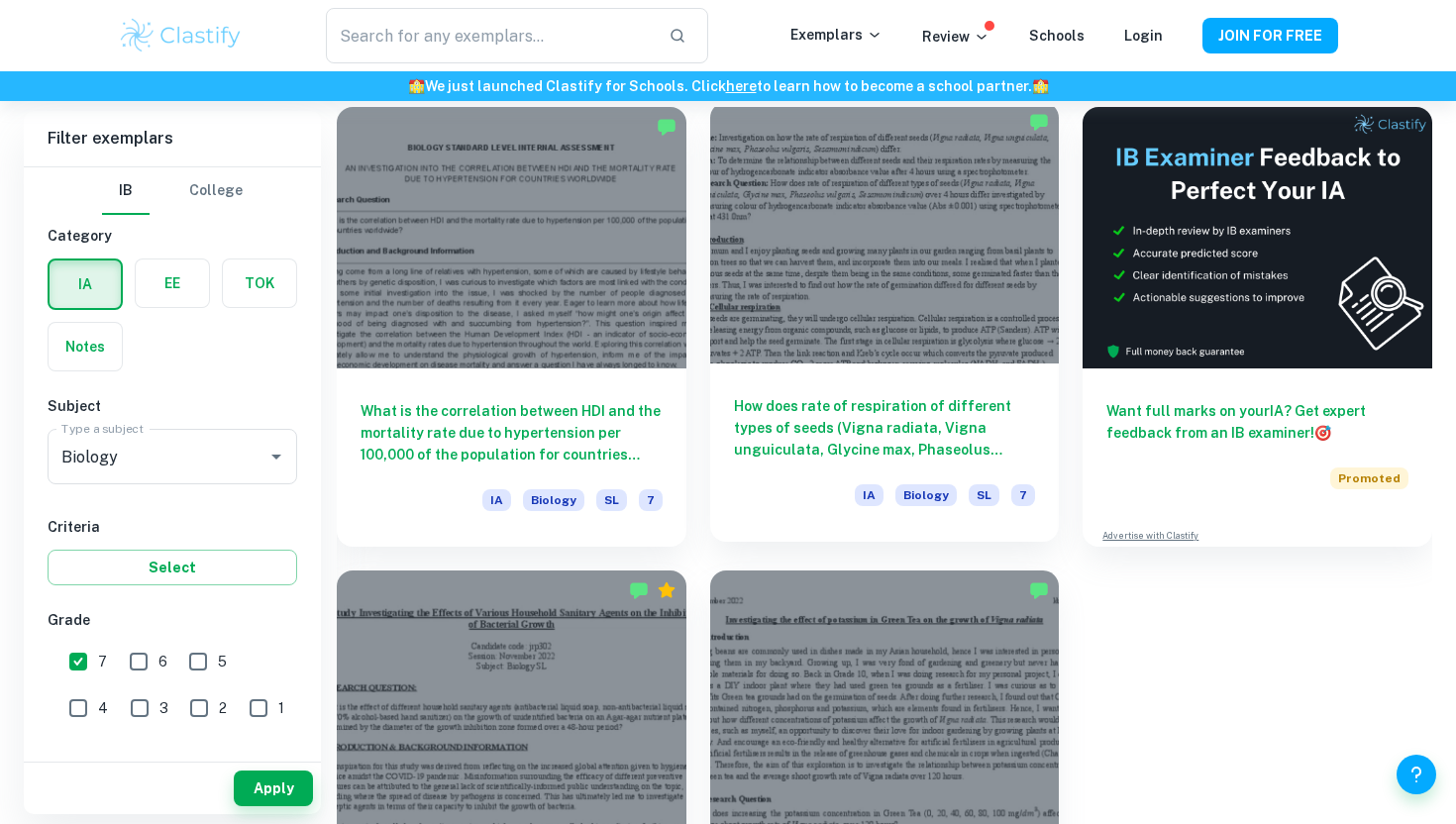 click on "How does rate of respiration of different types of seeds (Vigna radiata, Vigna unguiculata, Glycine max, Phaseolus vulgaris, Sesamum indicum) over 4 hours differ investigated by measuring colour of hydrogencarbonate indicator absorbance value (Abs ± 0.001) using spectrophotometer set at 431.0nm?" at bounding box center [884, 428] 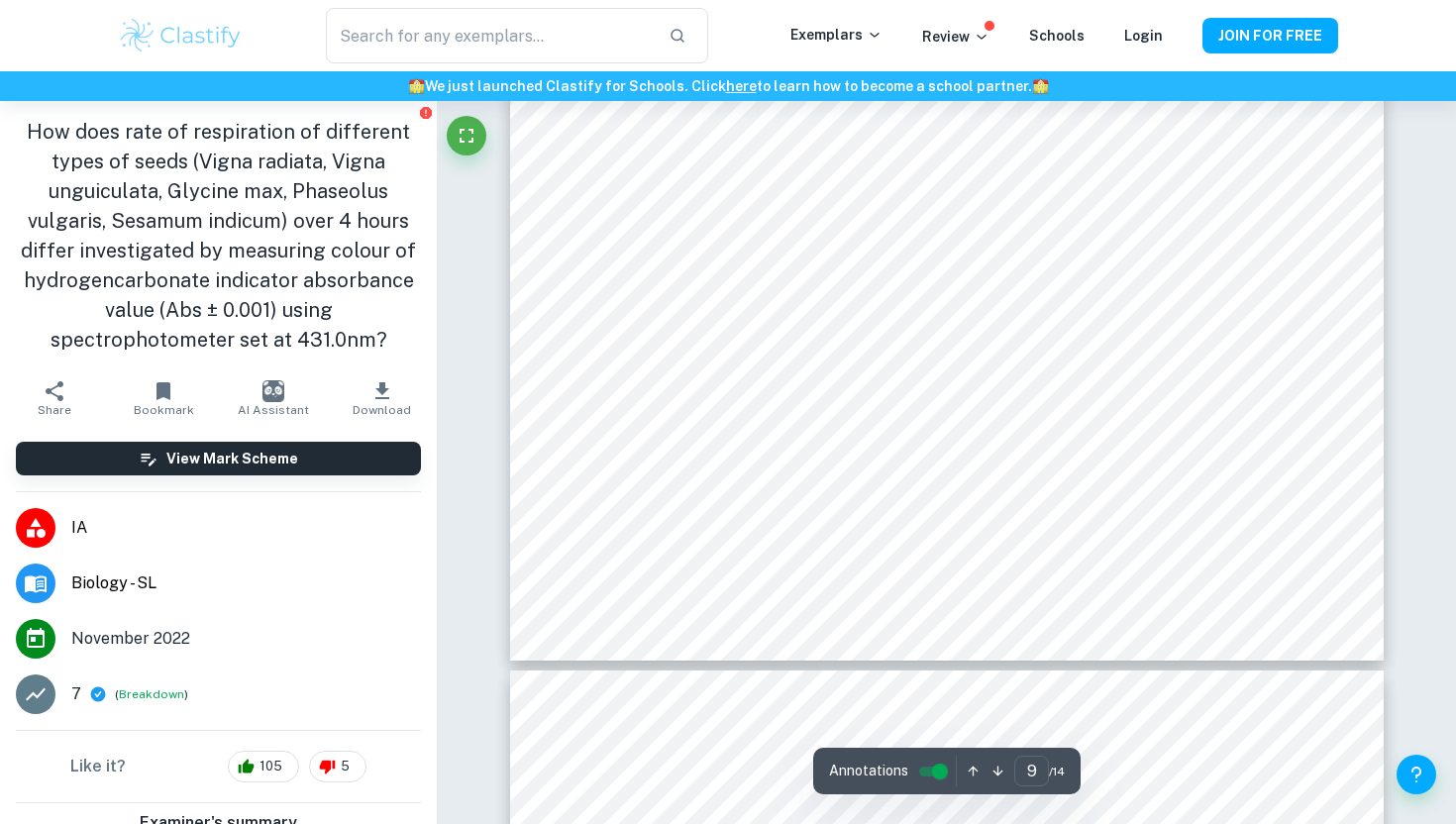 scroll, scrollTop: 10132, scrollLeft: 0, axis: vertical 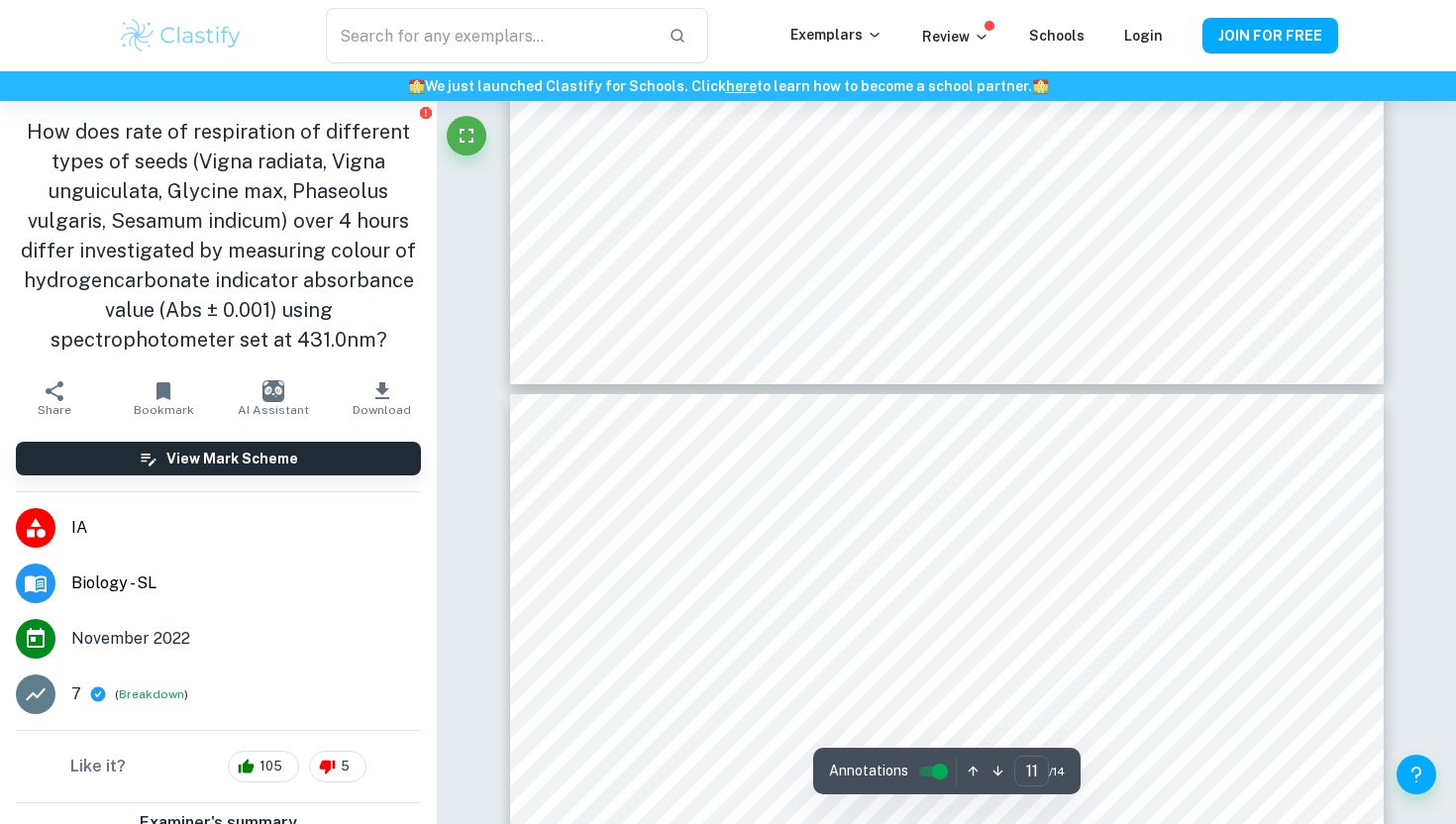 type on "10" 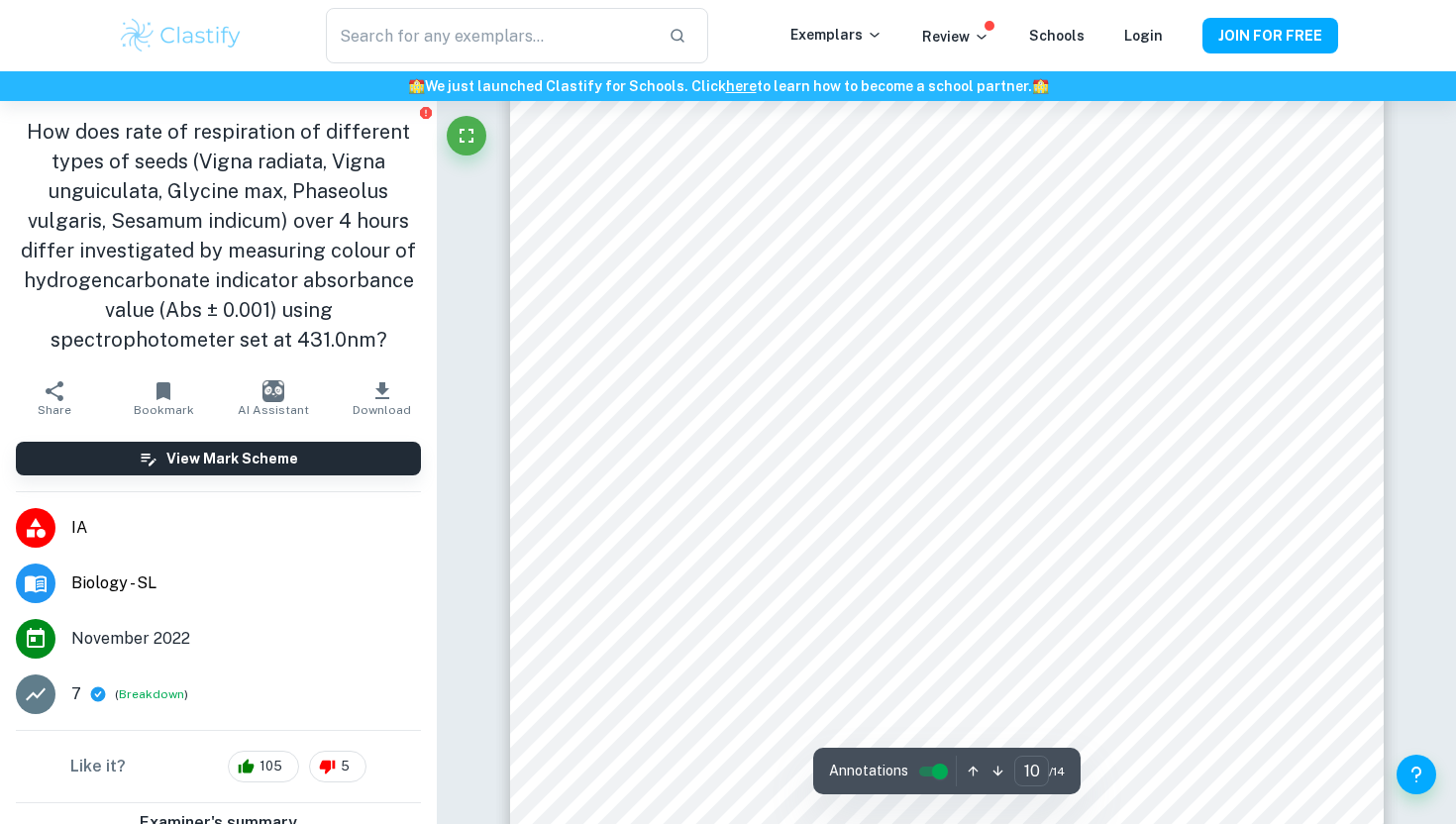 scroll, scrollTop: 10882, scrollLeft: 0, axis: vertical 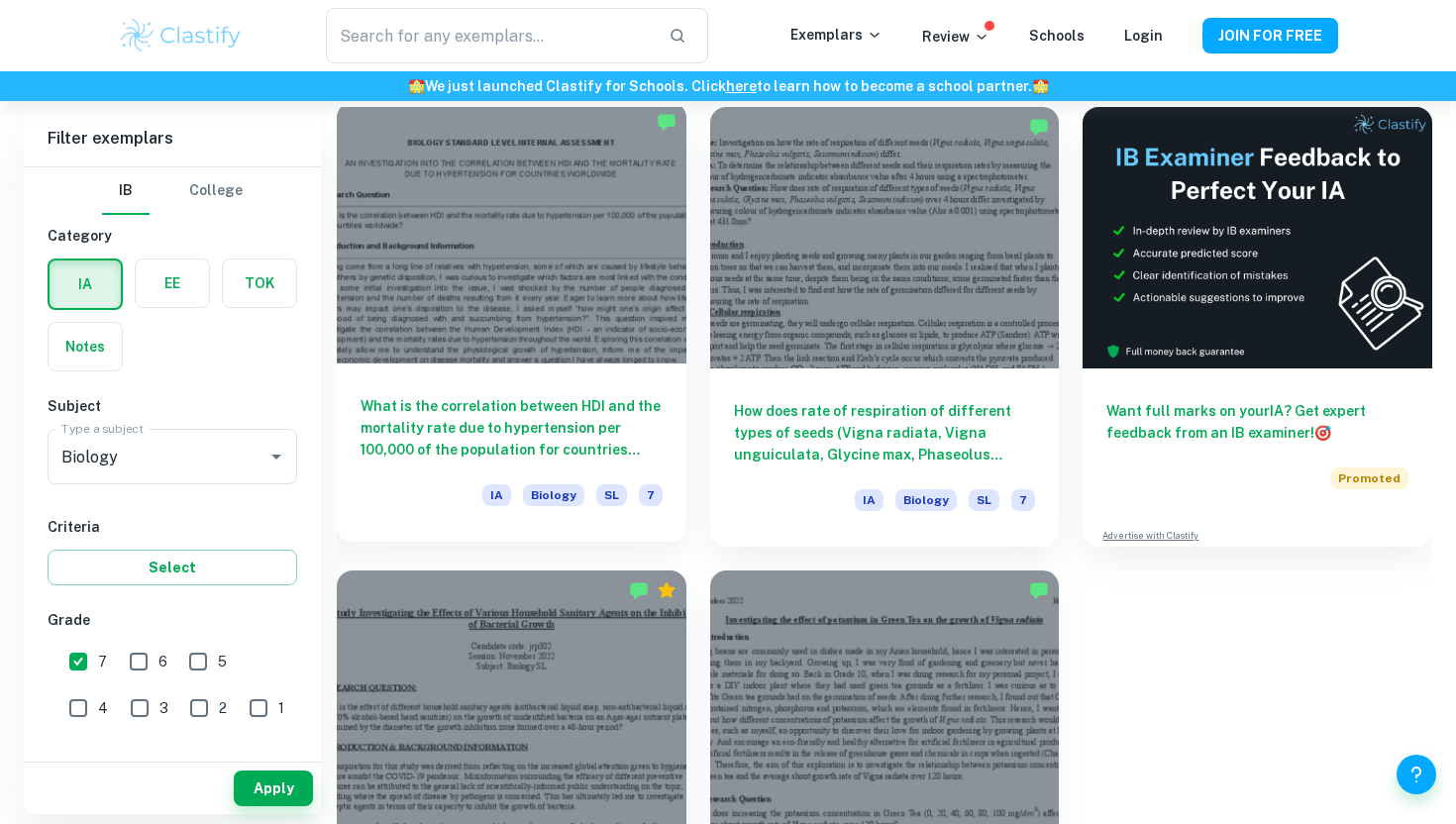 click on "What is the correlation between HDI and the mortality rate due to hypertension per 100,000 of the population for countries worldwide?" at bounding box center [511, 428] 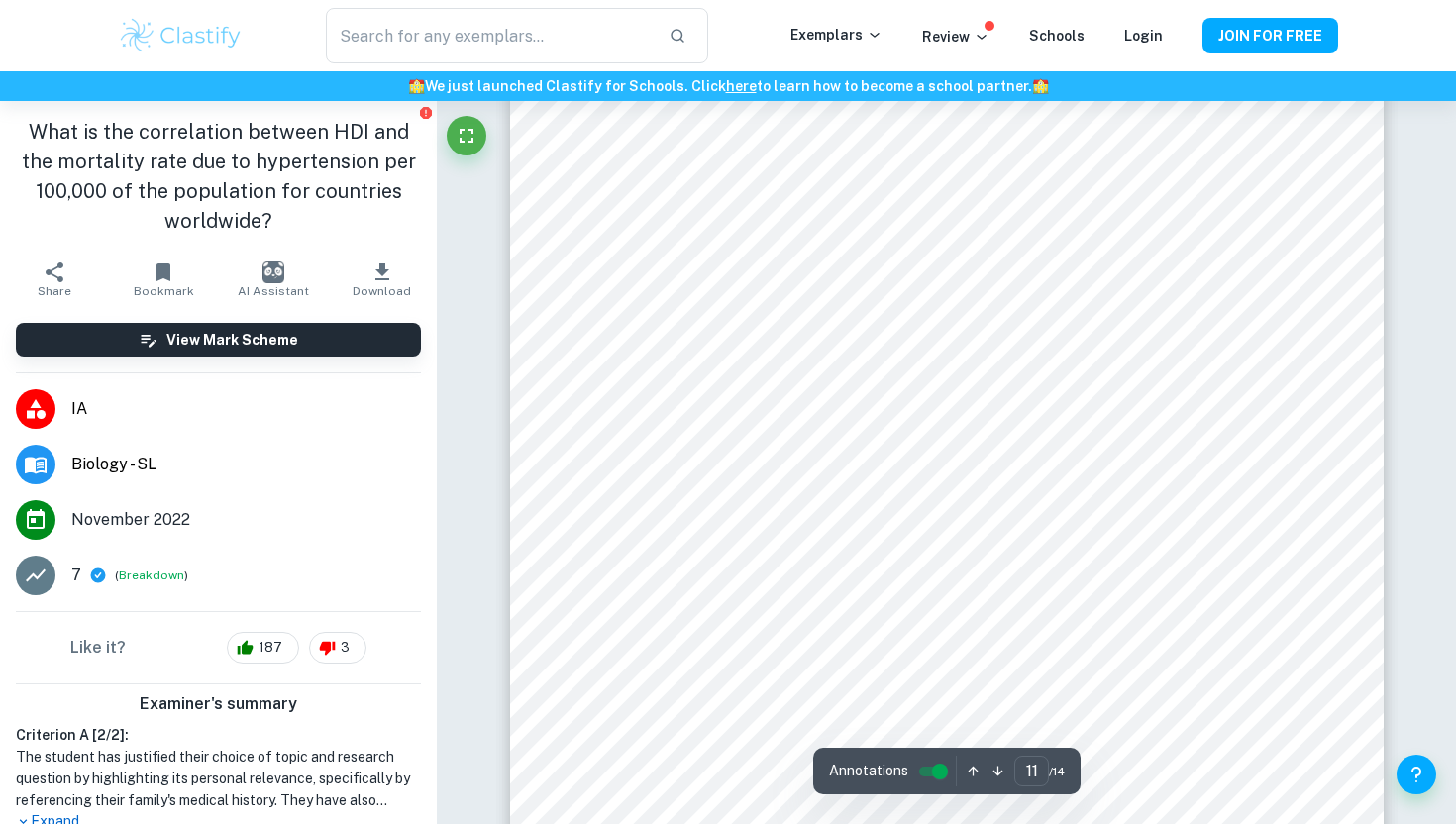 scroll, scrollTop: 11994, scrollLeft: 0, axis: vertical 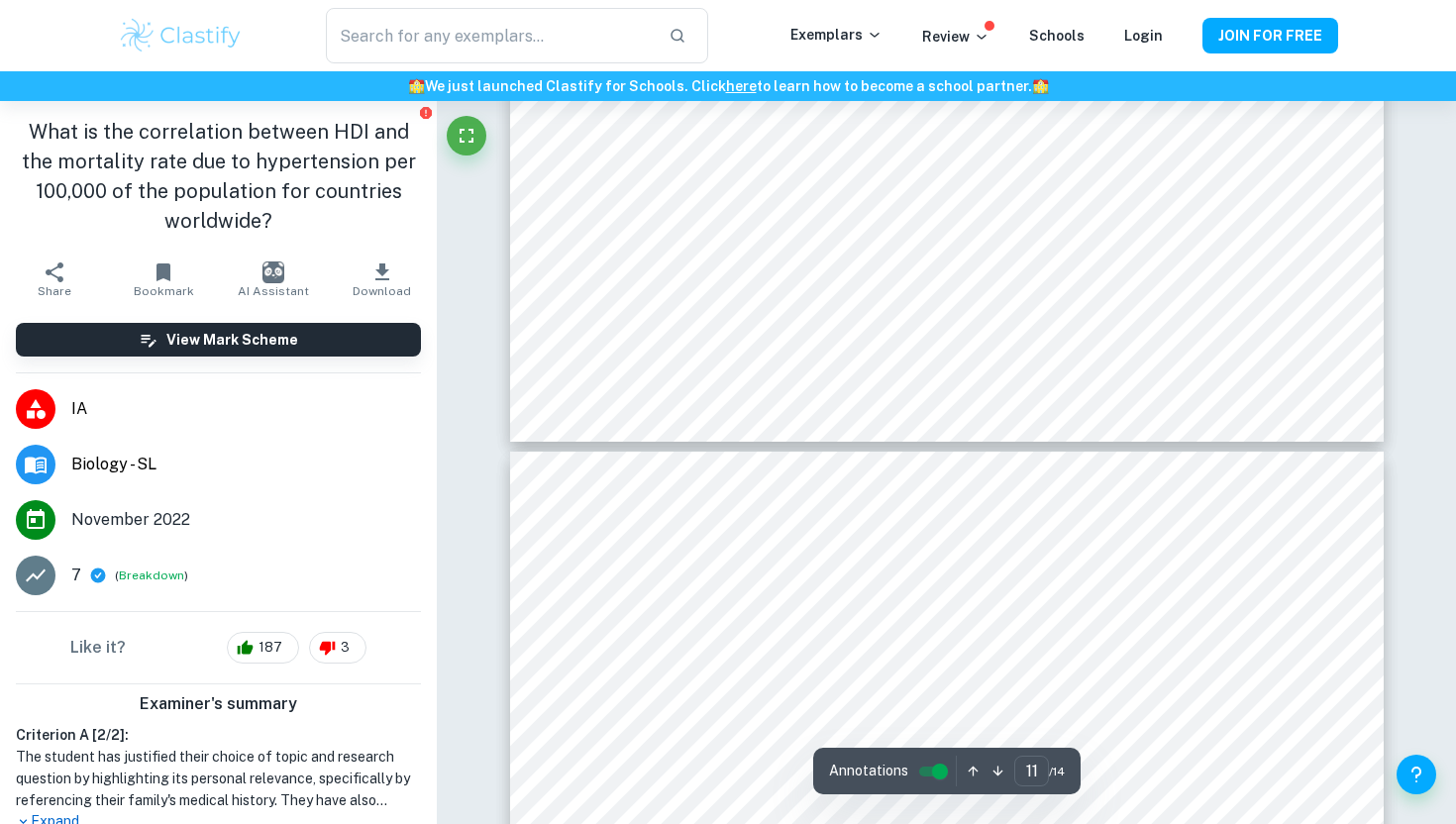 type on "10" 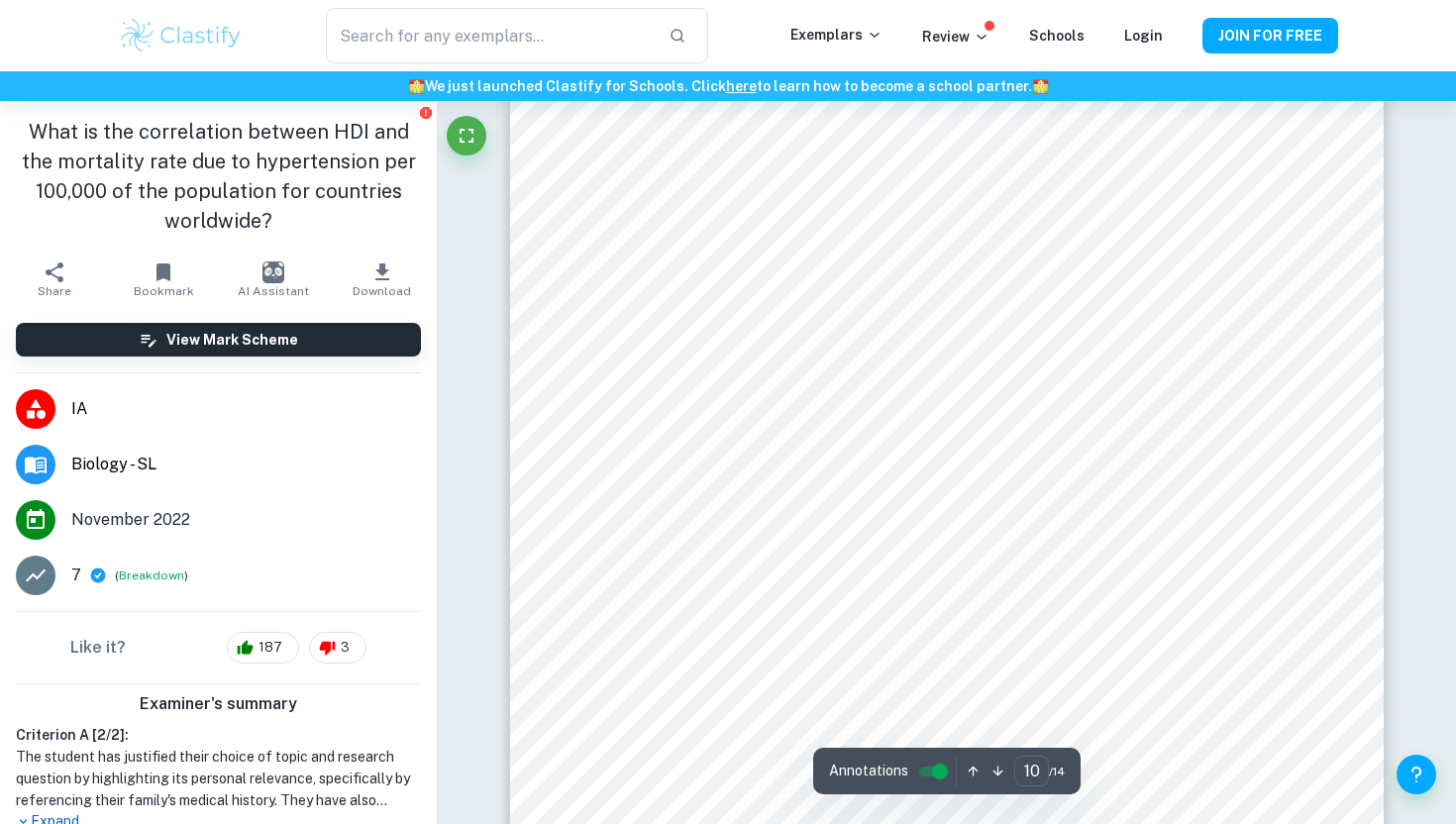 scroll, scrollTop: 11086, scrollLeft: 0, axis: vertical 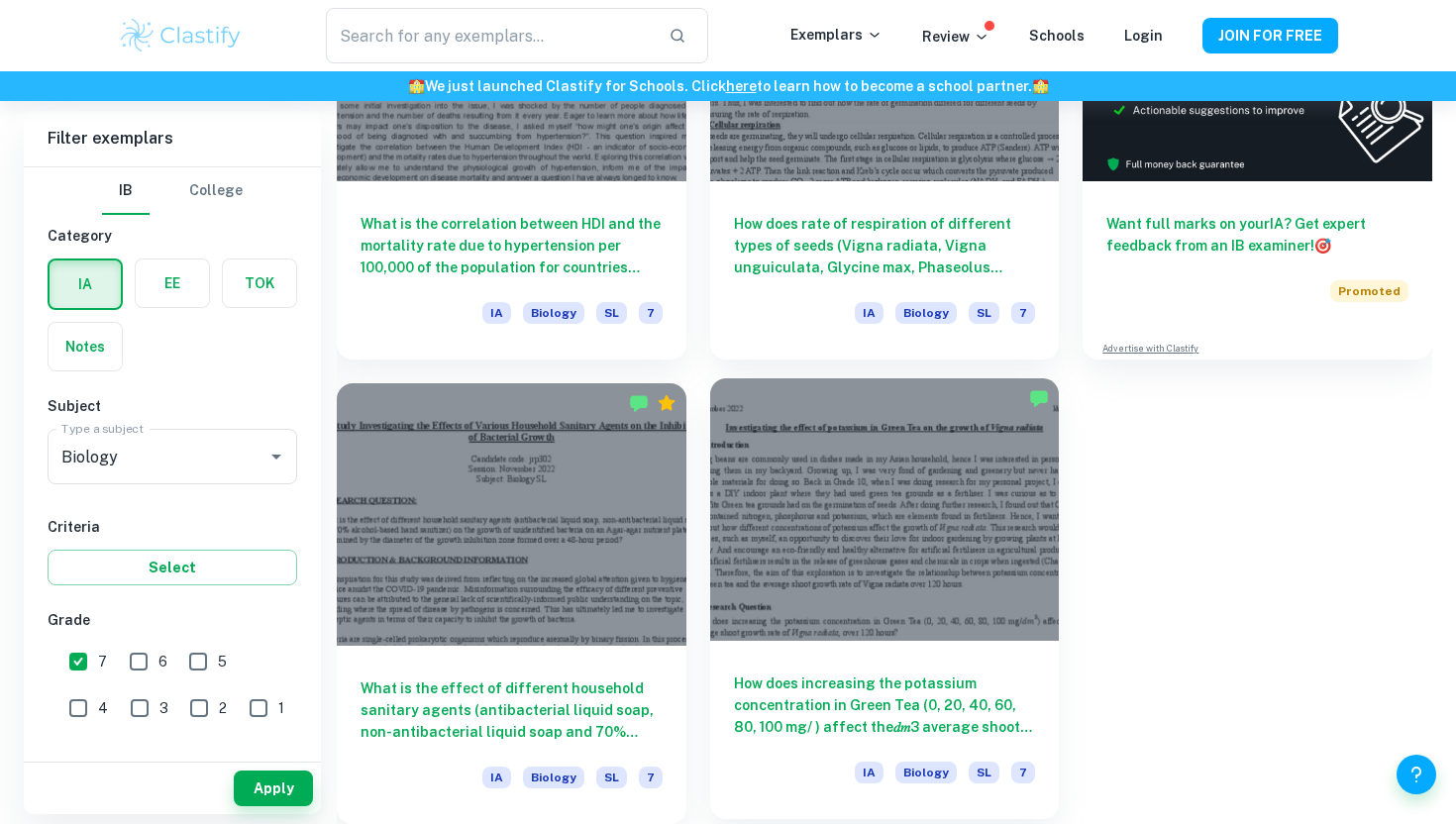 click on "How does increasing the potassium concentration in Green Tea (0, 20, 40, 60, 80, 100 mg/ ) affect the𝑑𝑚3
average shoot growth rate of Vigna radiata, over 120 hours?" at bounding box center (884, 705) 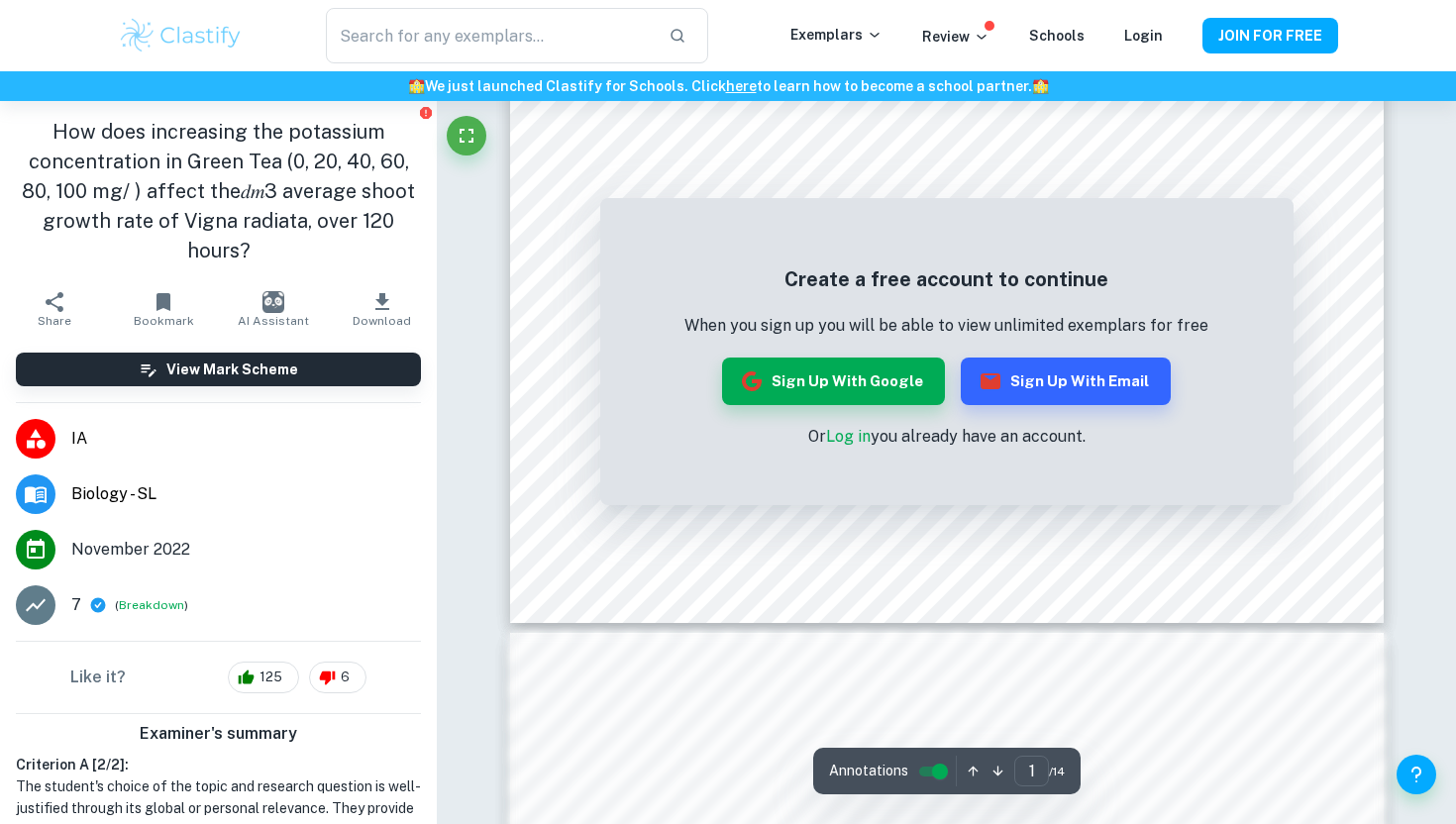 scroll, scrollTop: 458, scrollLeft: 0, axis: vertical 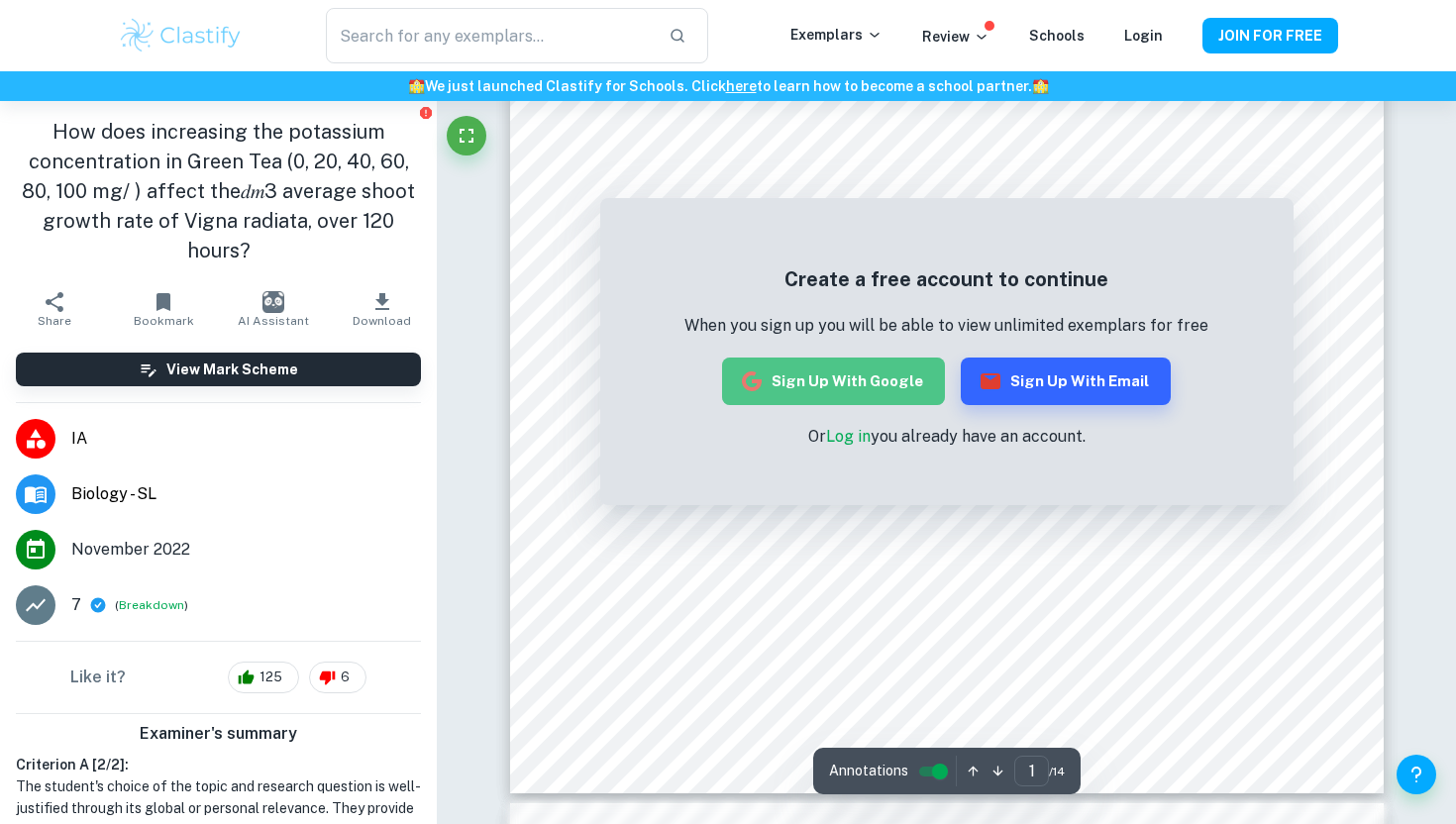 click on "Sign up with Google" at bounding box center [833, 381] 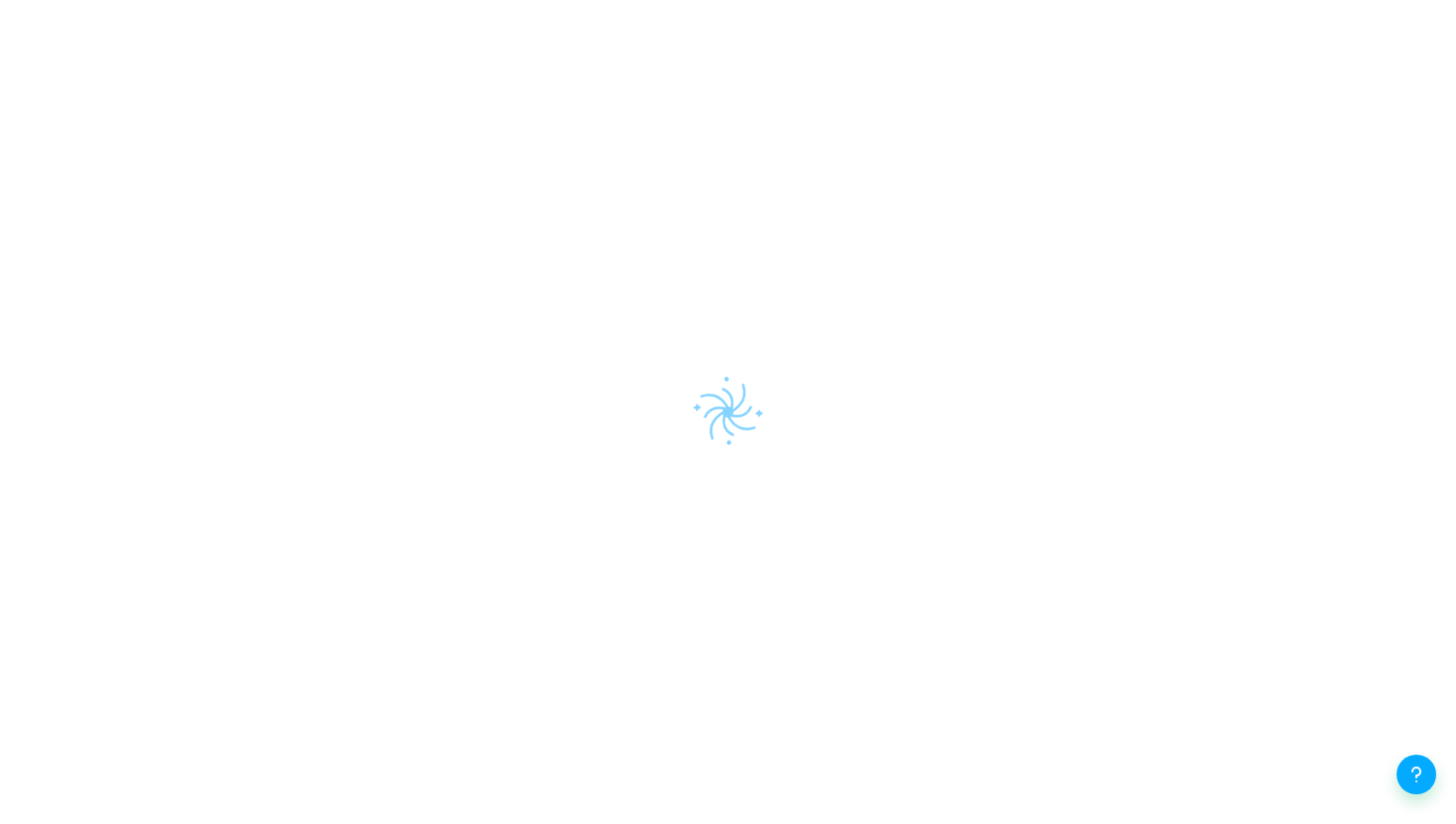 scroll, scrollTop: 0, scrollLeft: 0, axis: both 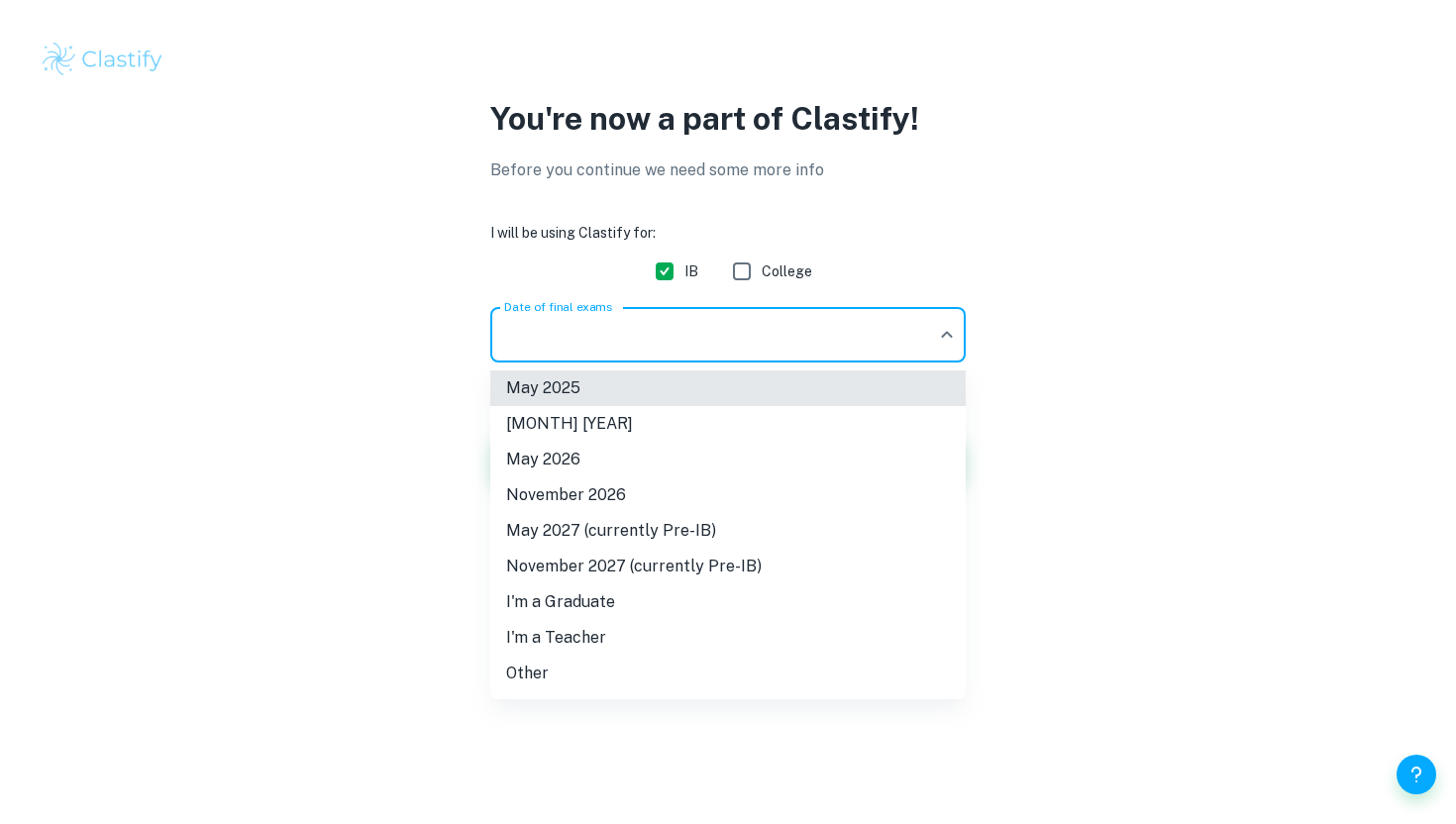 click on "We value your privacy We use cookies to enhance your browsing experience, serve personalised ads or content, and analyse our traffic. By clicking "Accept All", you consent to our use of cookies.   Cookie Policy Customise   Reject All   Accept All   Customise Consent Preferences   We use cookies to help you navigate efficiently and perform certain functions. You will find detailed information about all cookies under each consent category below. The cookies that are categorised as "Necessary" are stored on your browser as they are essential for enabling the basic functionalities of the site. ...  Show more For more information on how Google's third-party cookies operate and handle your data, see:   Google Privacy Policy Necessary Always Active Necessary cookies are required to enable the basic features of this site, such as providing secure log-in or adjusting your consent preferences. These cookies do not store any personally identifiable data. Functional Analytics Performance Advertisement Uncategorised" at bounding box center (728, 412) 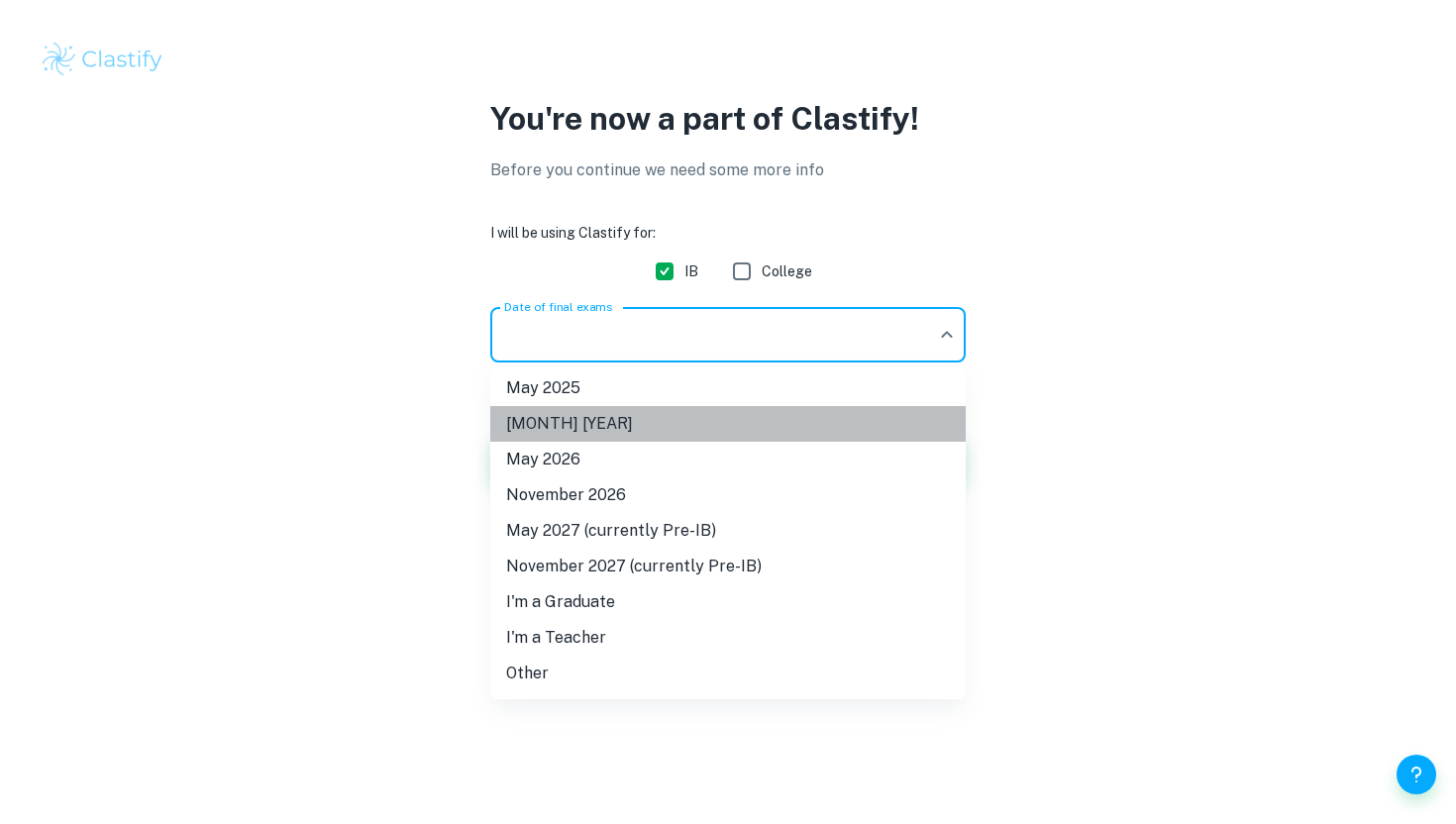 click on "[MONTH] [YEAR]" at bounding box center (728, 424) 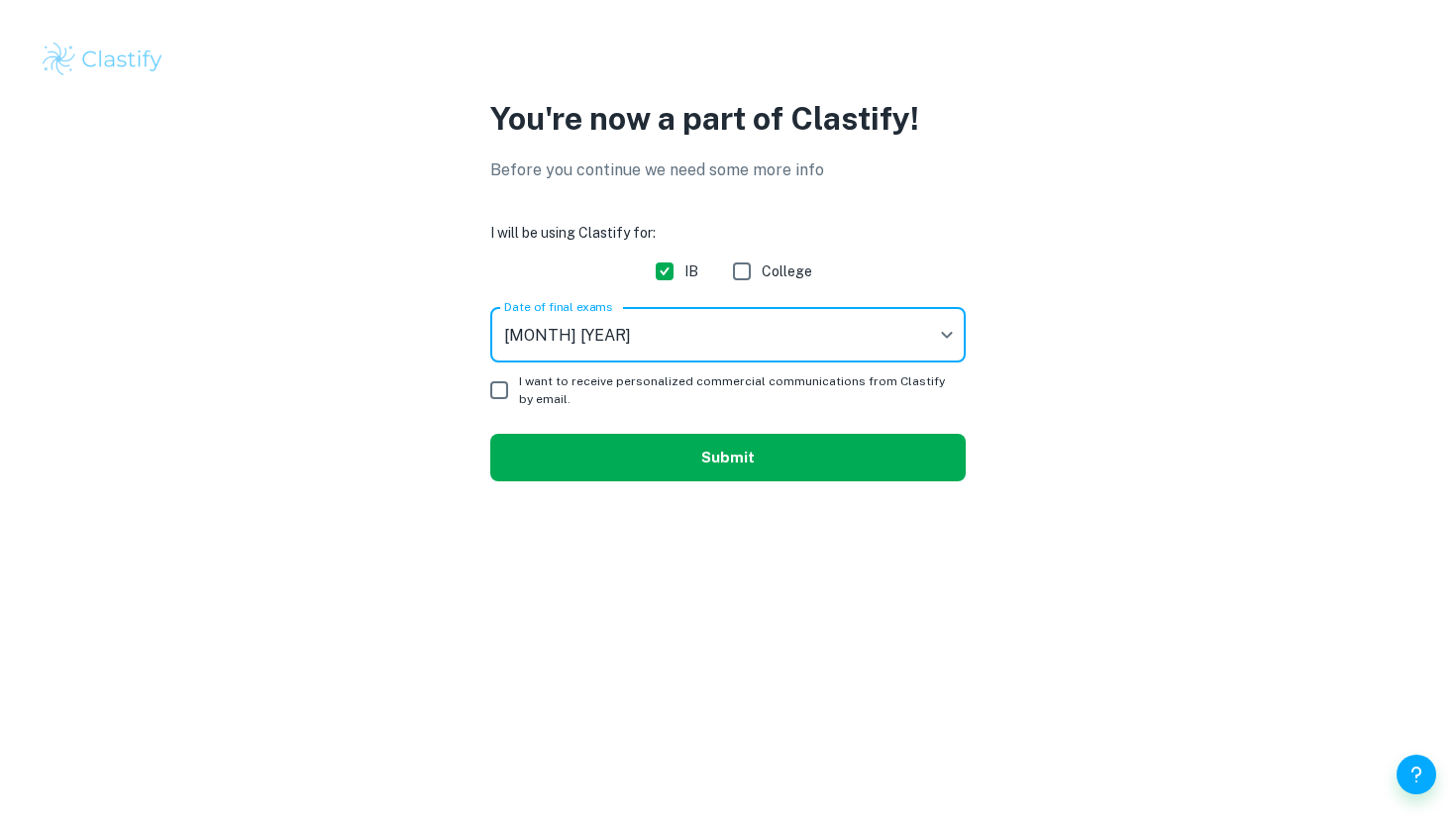 click on "Submit" at bounding box center (728, 458) 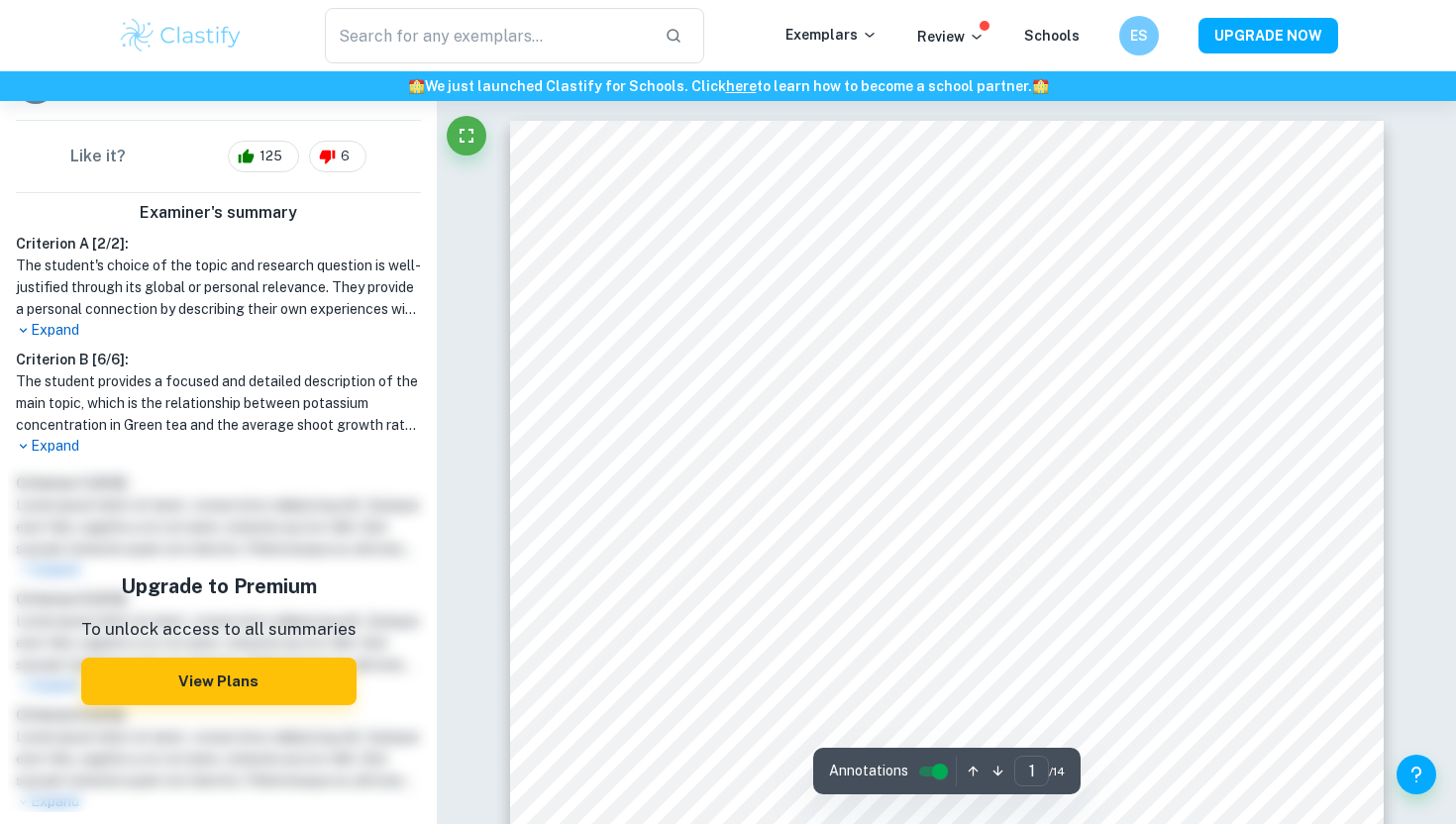 scroll, scrollTop: 563, scrollLeft: 0, axis: vertical 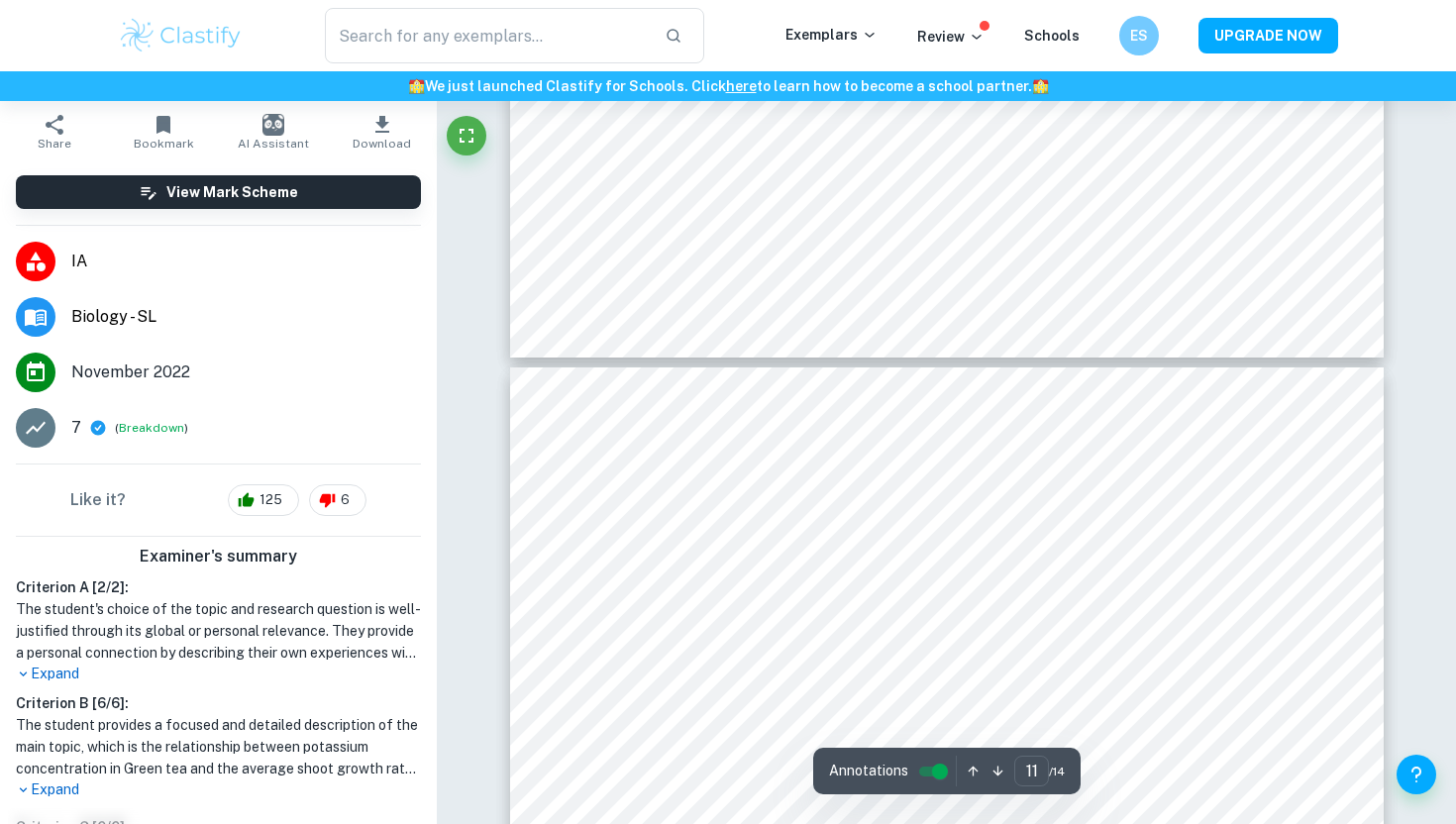 type on "10" 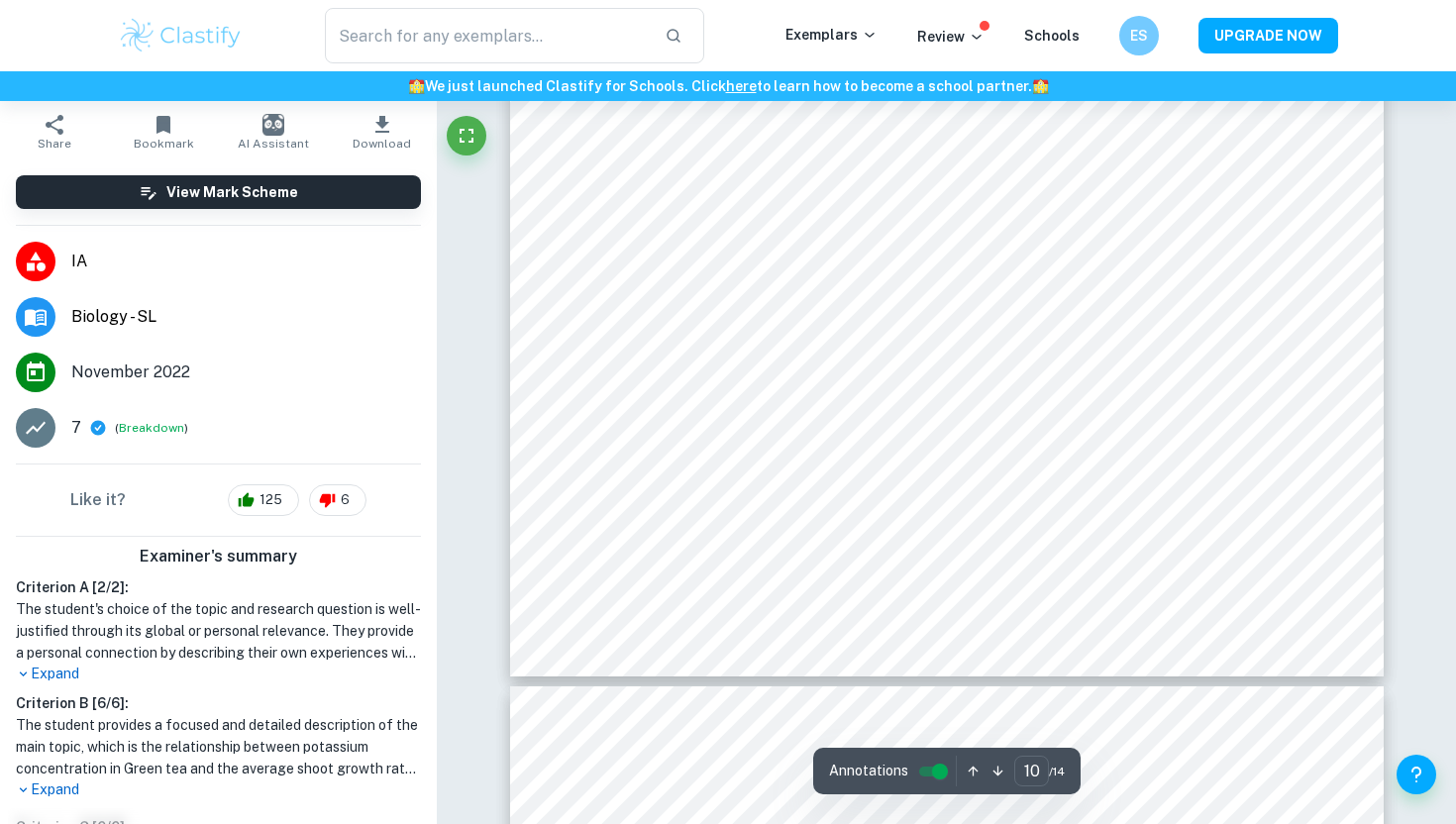 scroll, scrollTop: 11284, scrollLeft: 0, axis: vertical 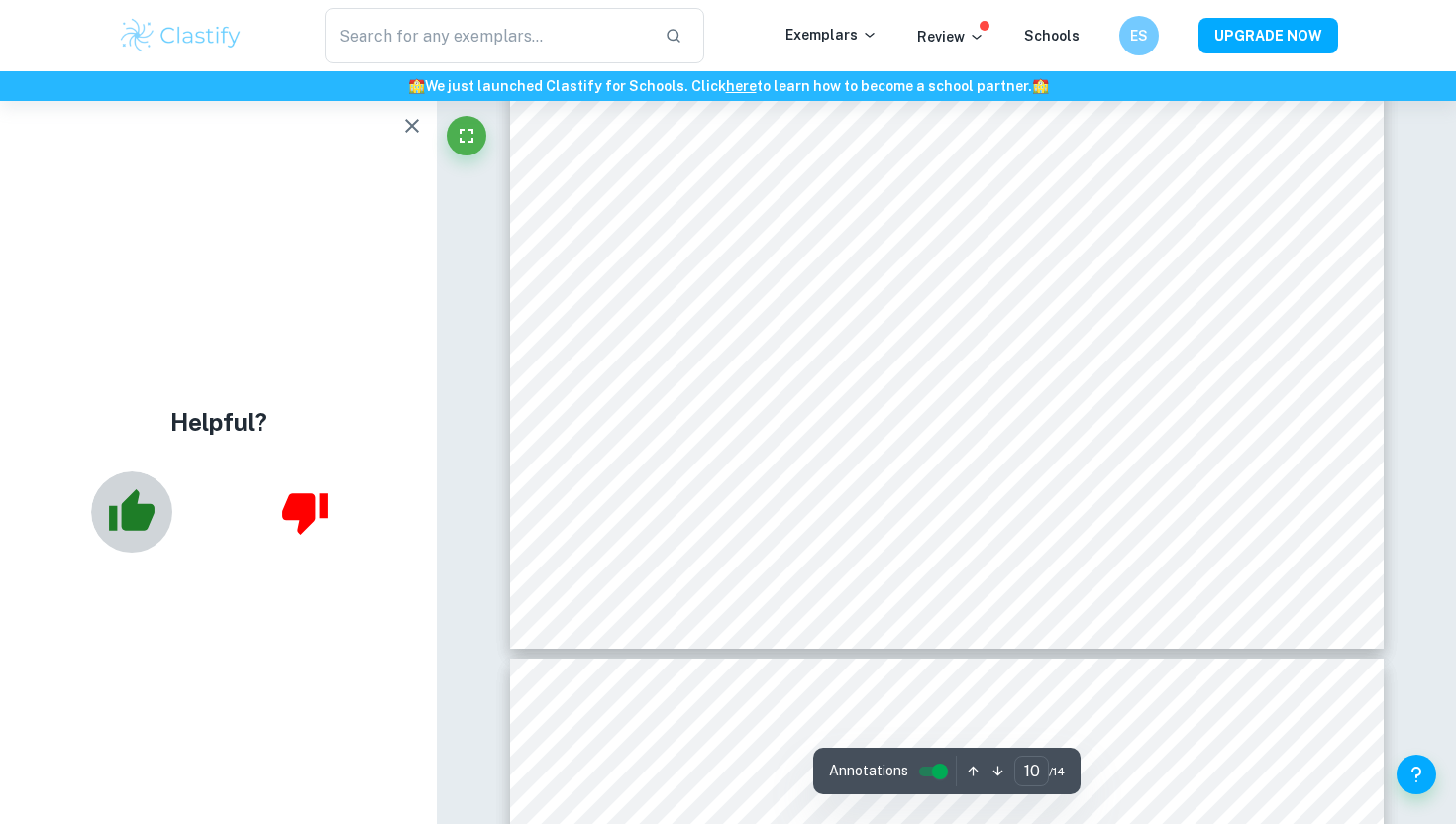 click at bounding box center [132, 512] 